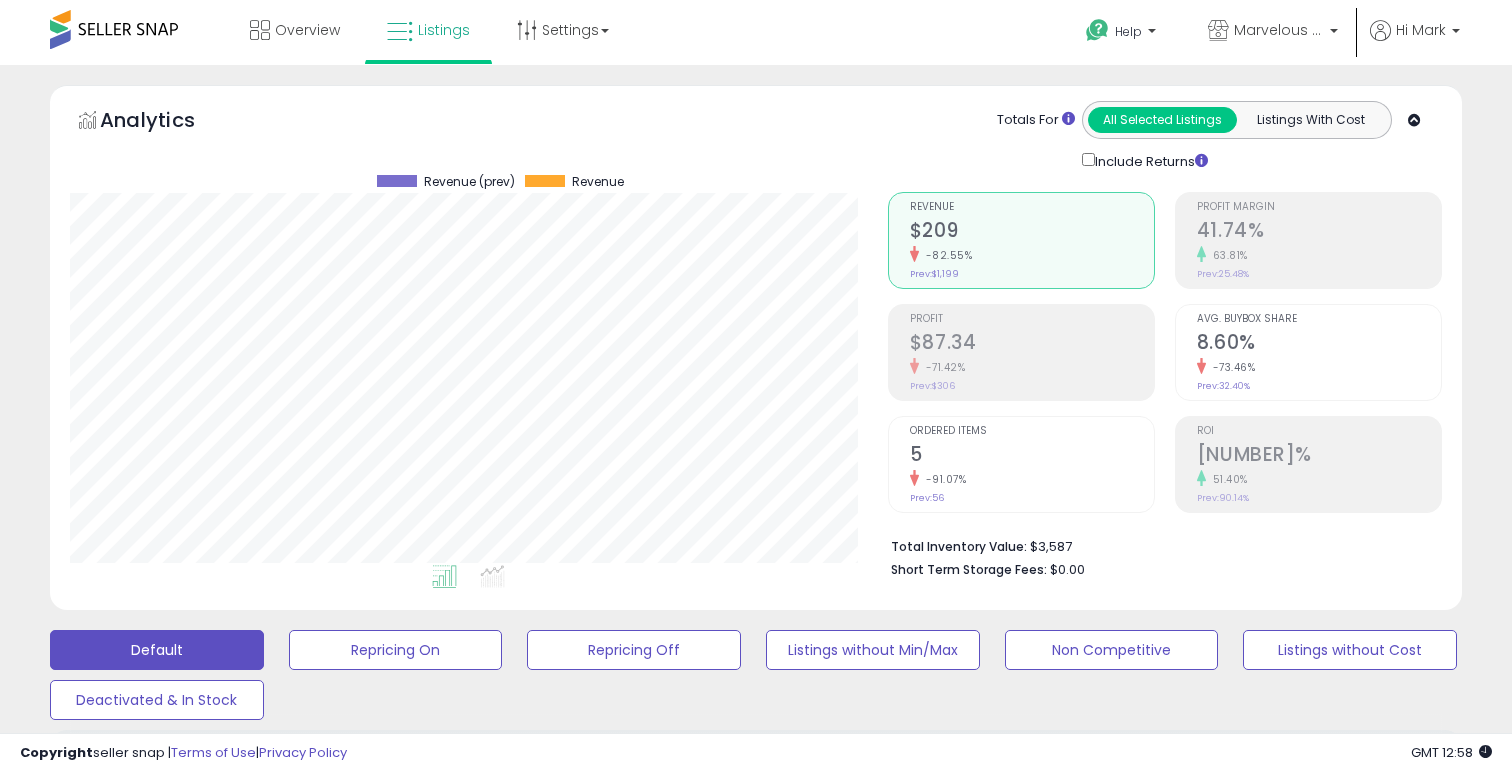 scroll, scrollTop: 555, scrollLeft: 0, axis: vertical 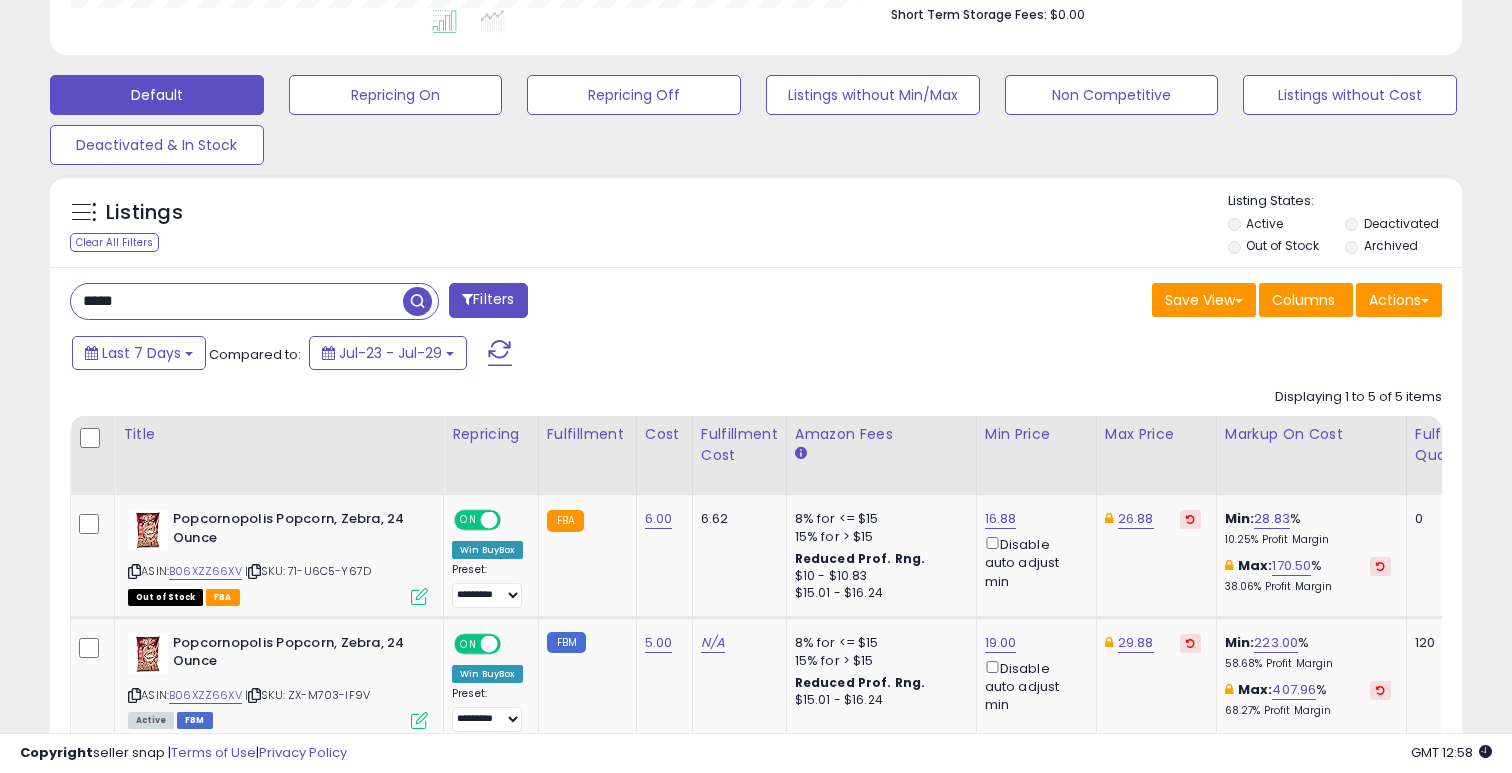 click on "*****" at bounding box center [237, 301] 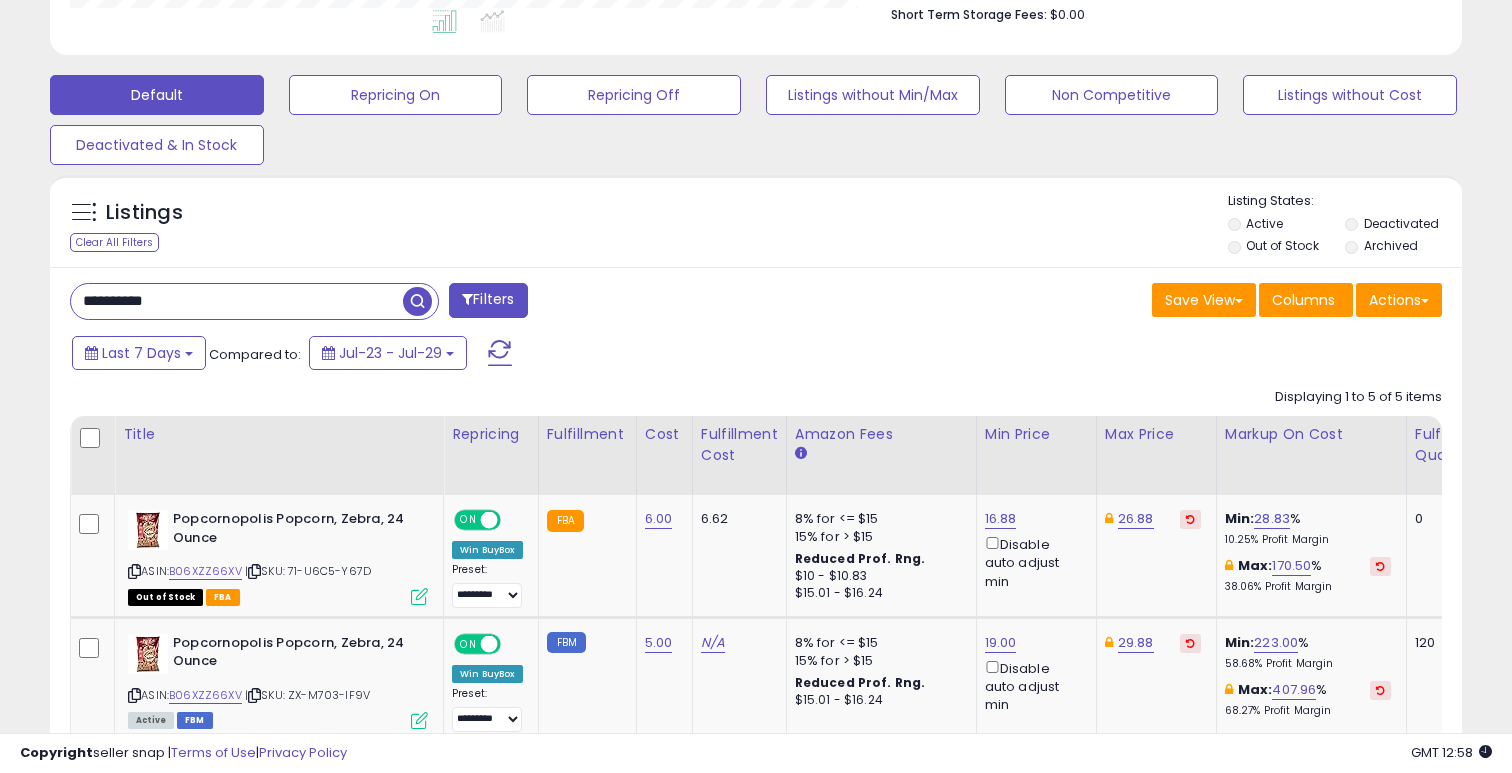 type on "**********" 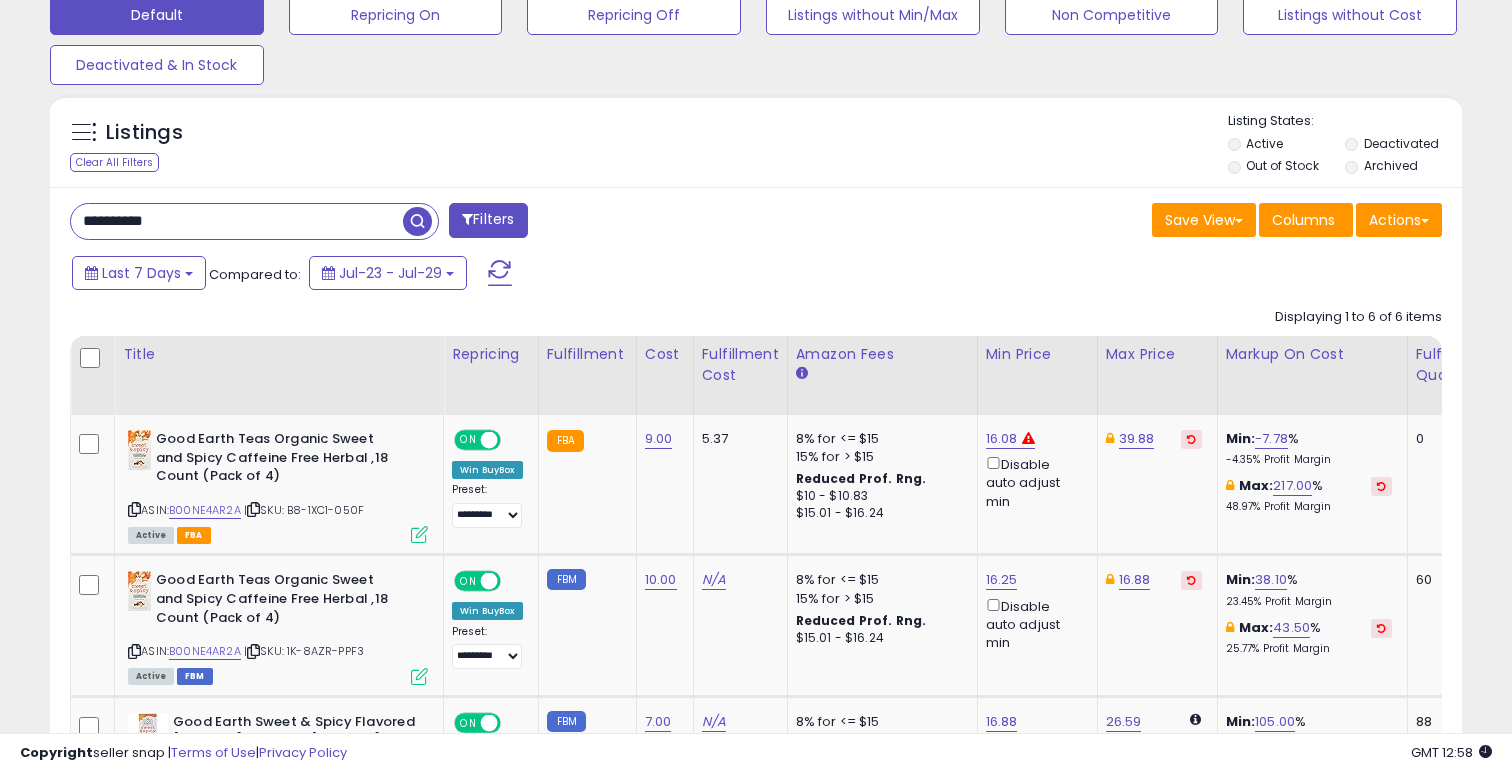 scroll, scrollTop: 787, scrollLeft: 0, axis: vertical 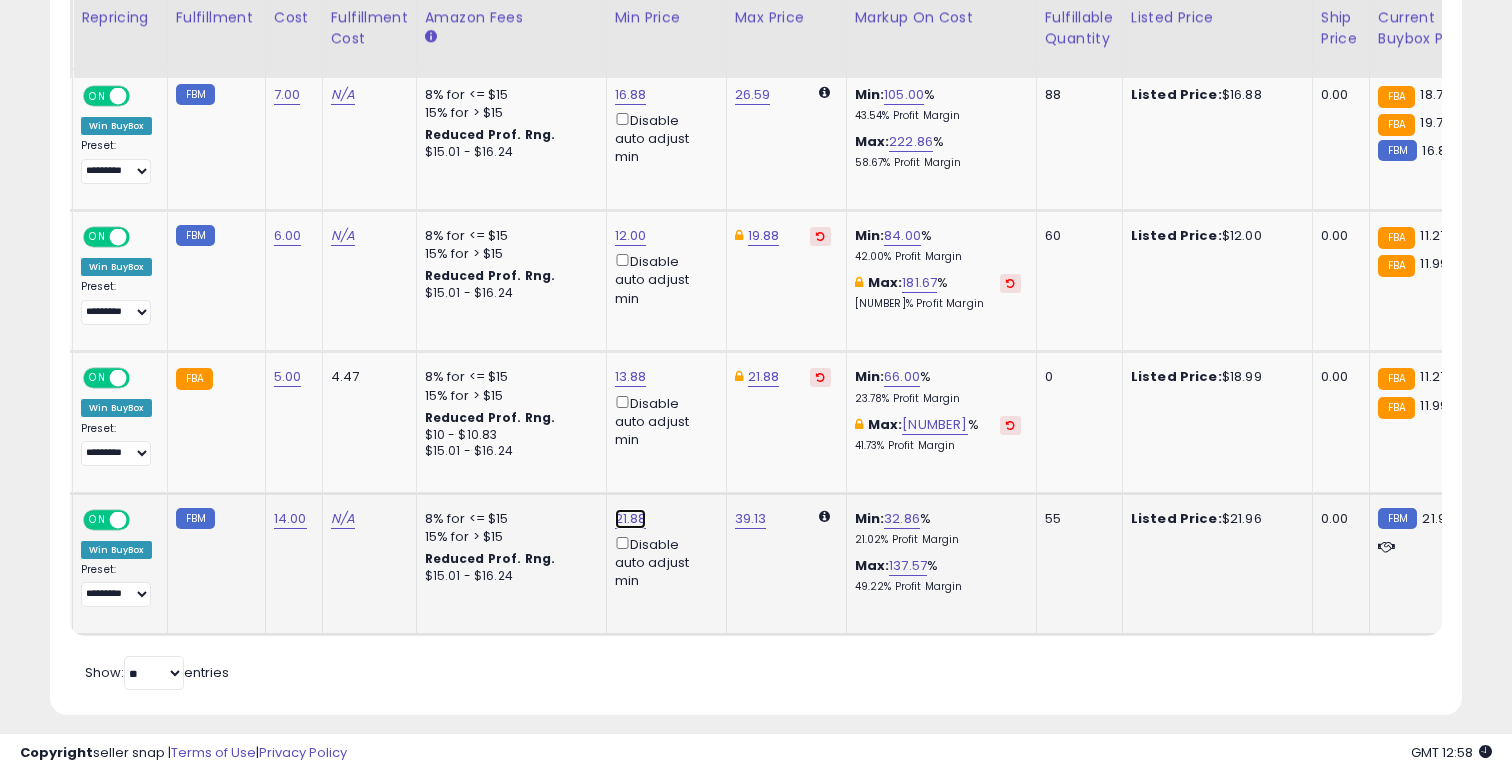 click on "21.88" at bounding box center (631, -188) 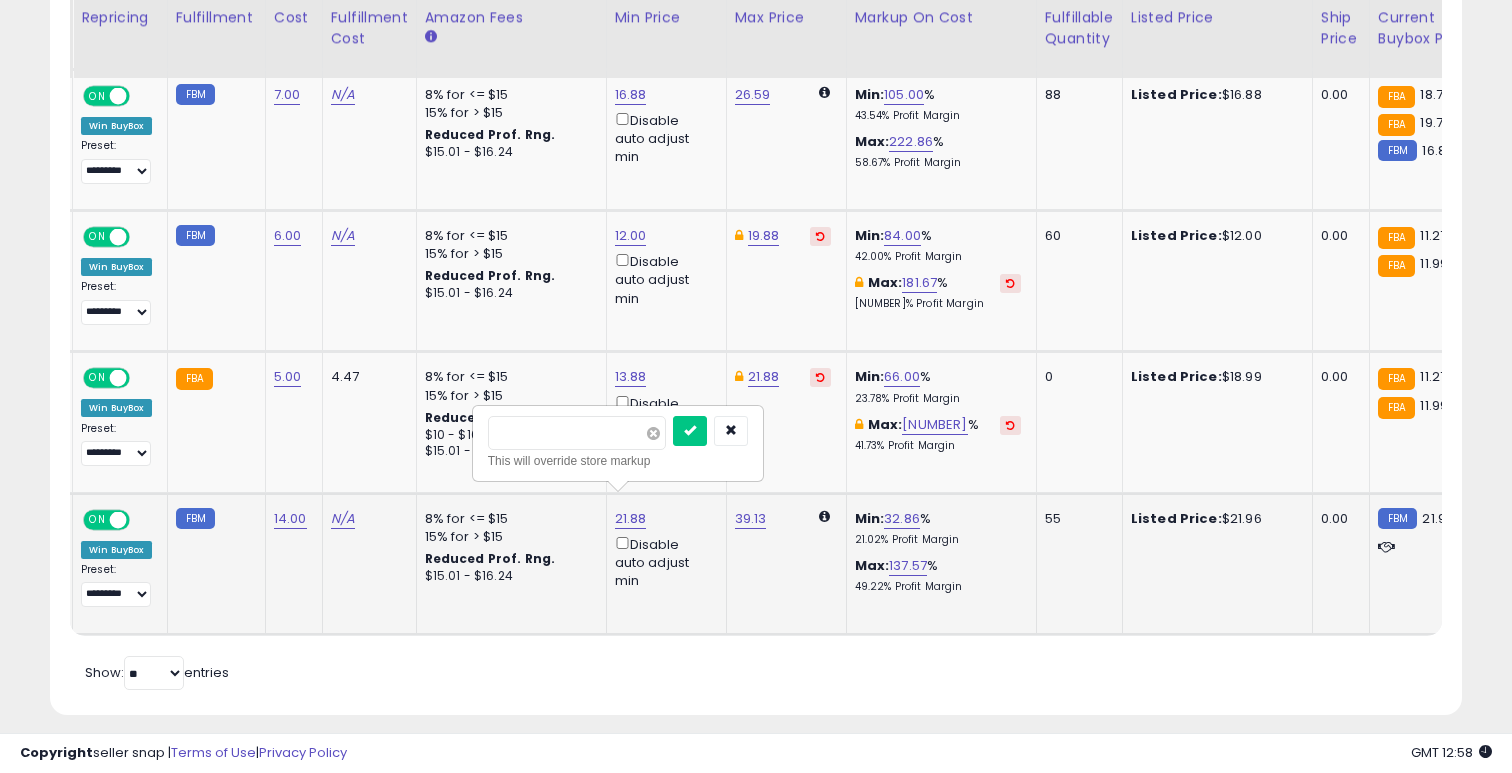 click at bounding box center [653, 433] 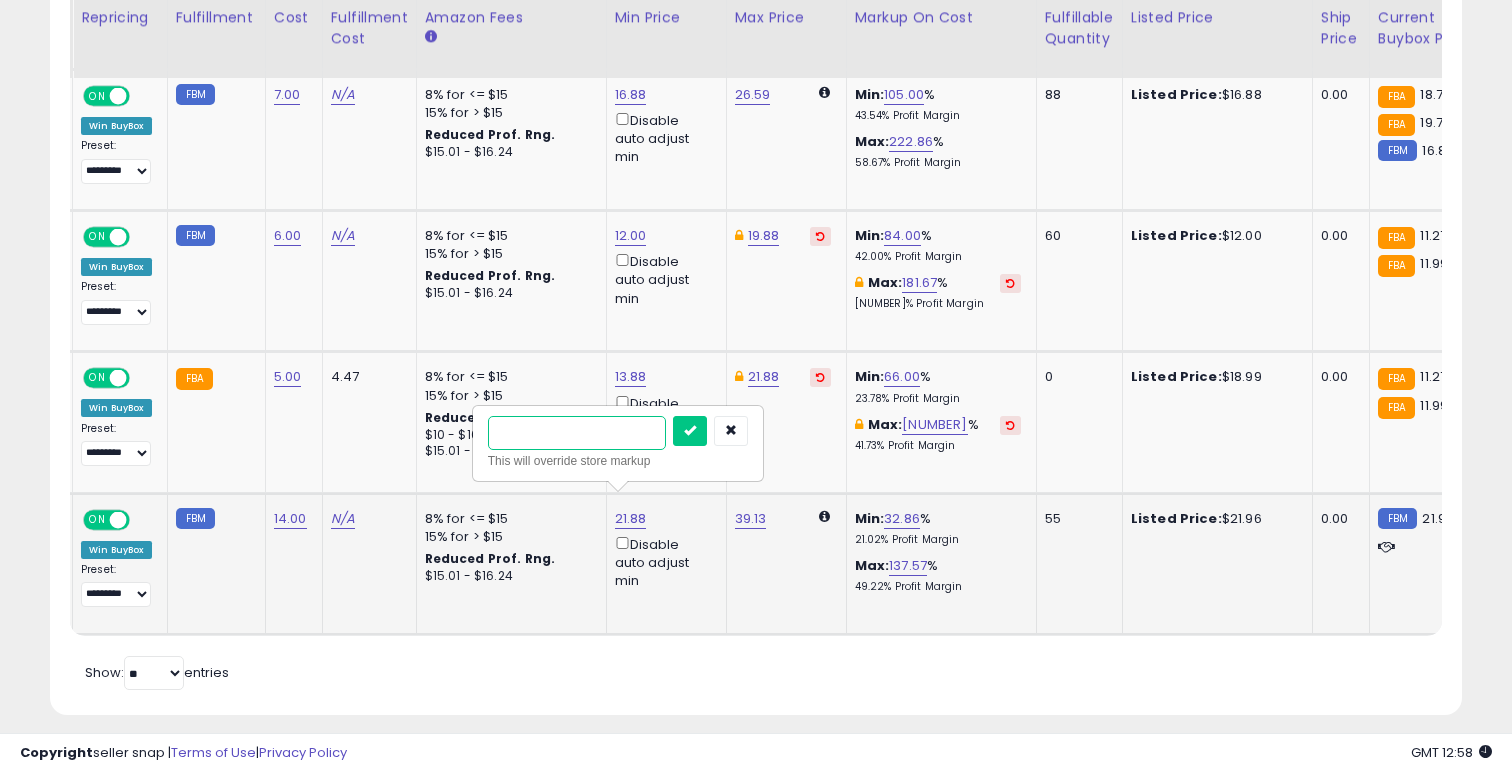 type on "**" 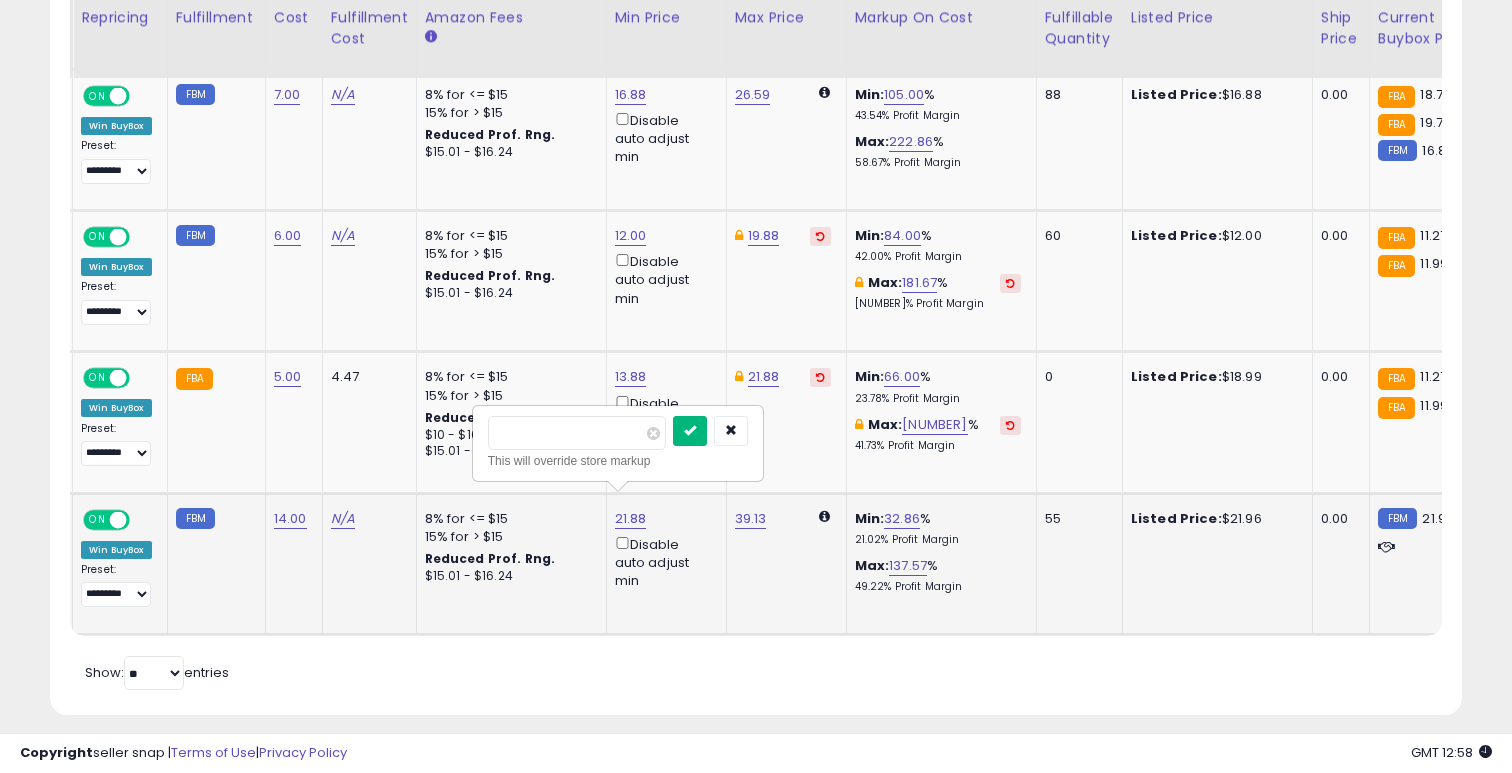 click at bounding box center [690, 430] 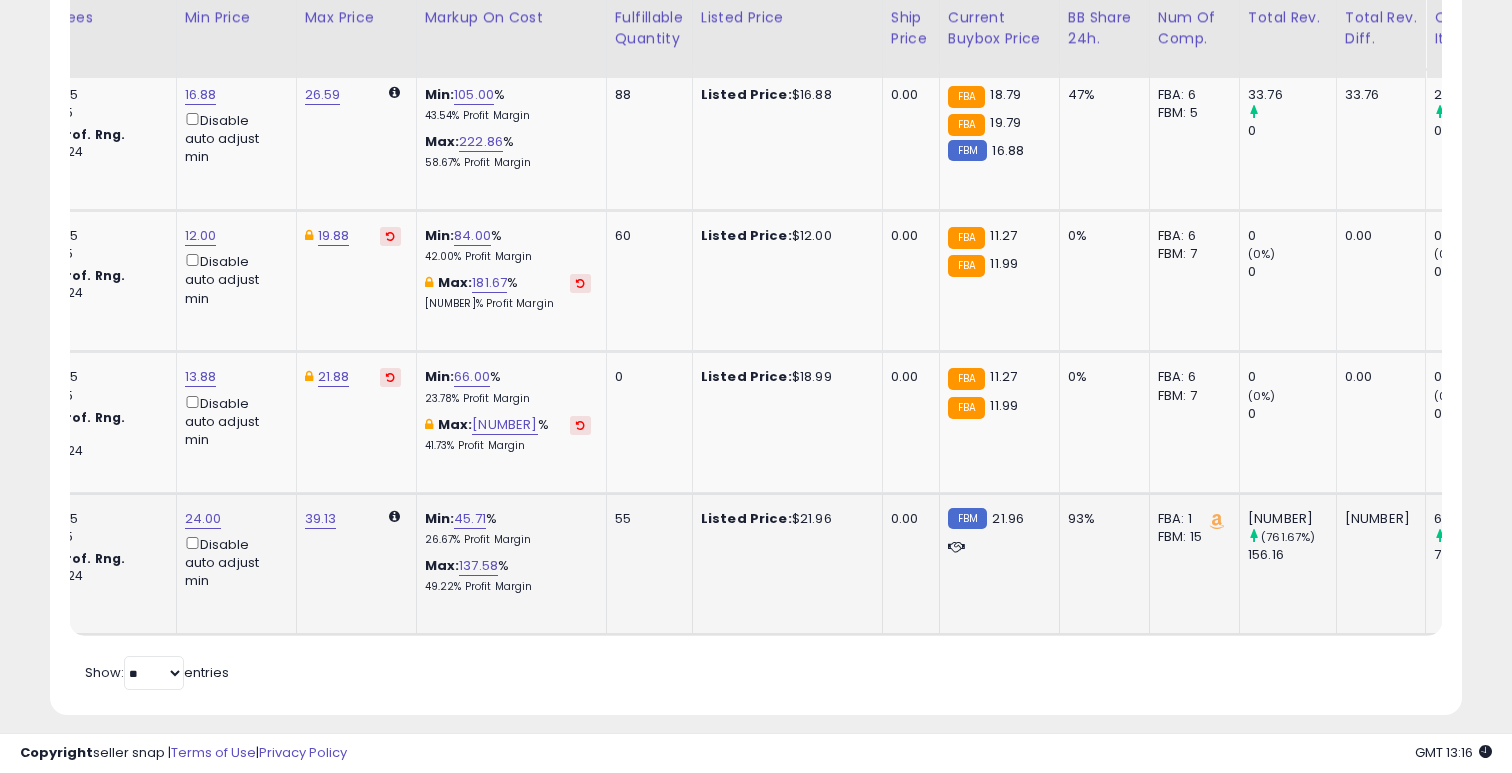 scroll, scrollTop: 0, scrollLeft: 366, axis: horizontal 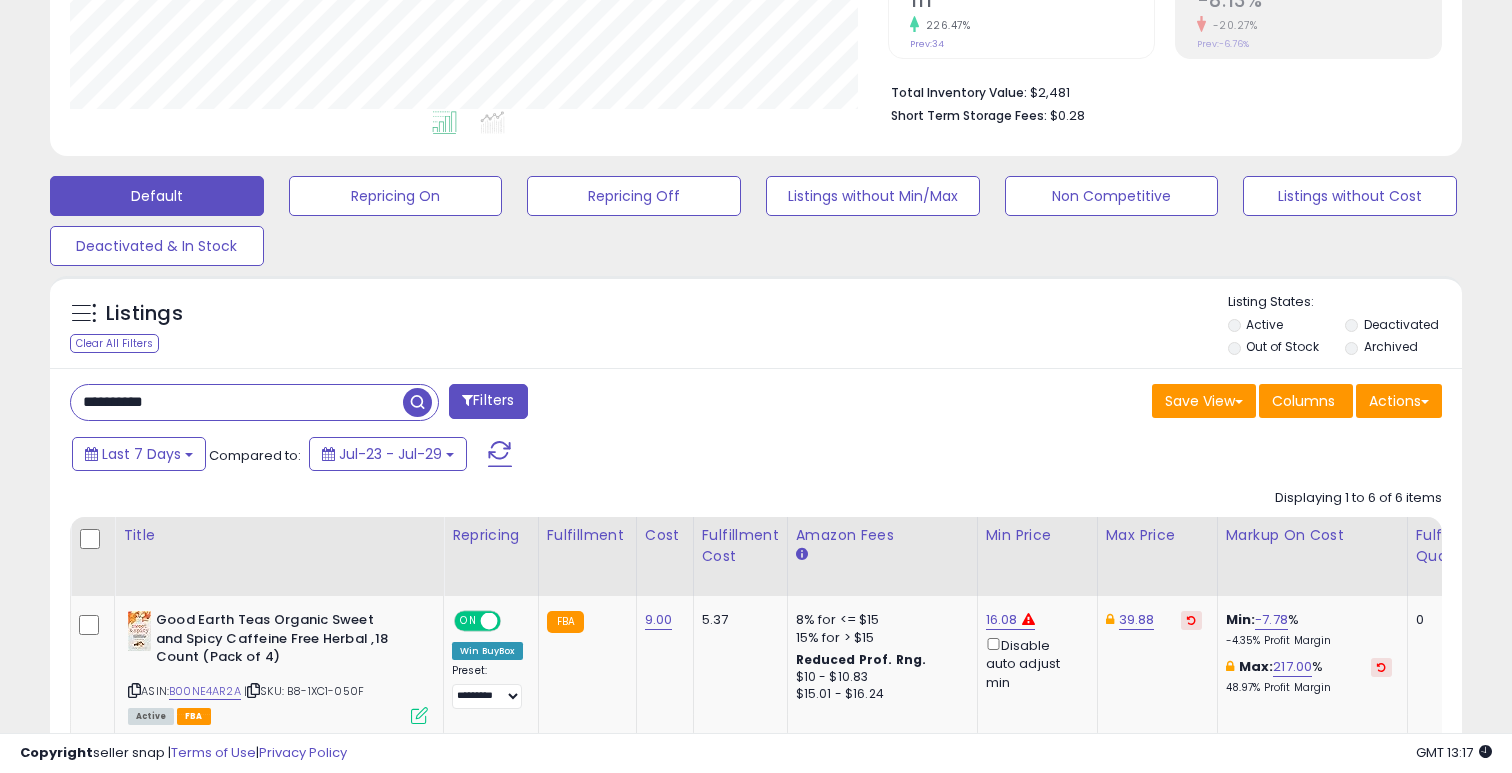 click on "**********" at bounding box center (237, 402) 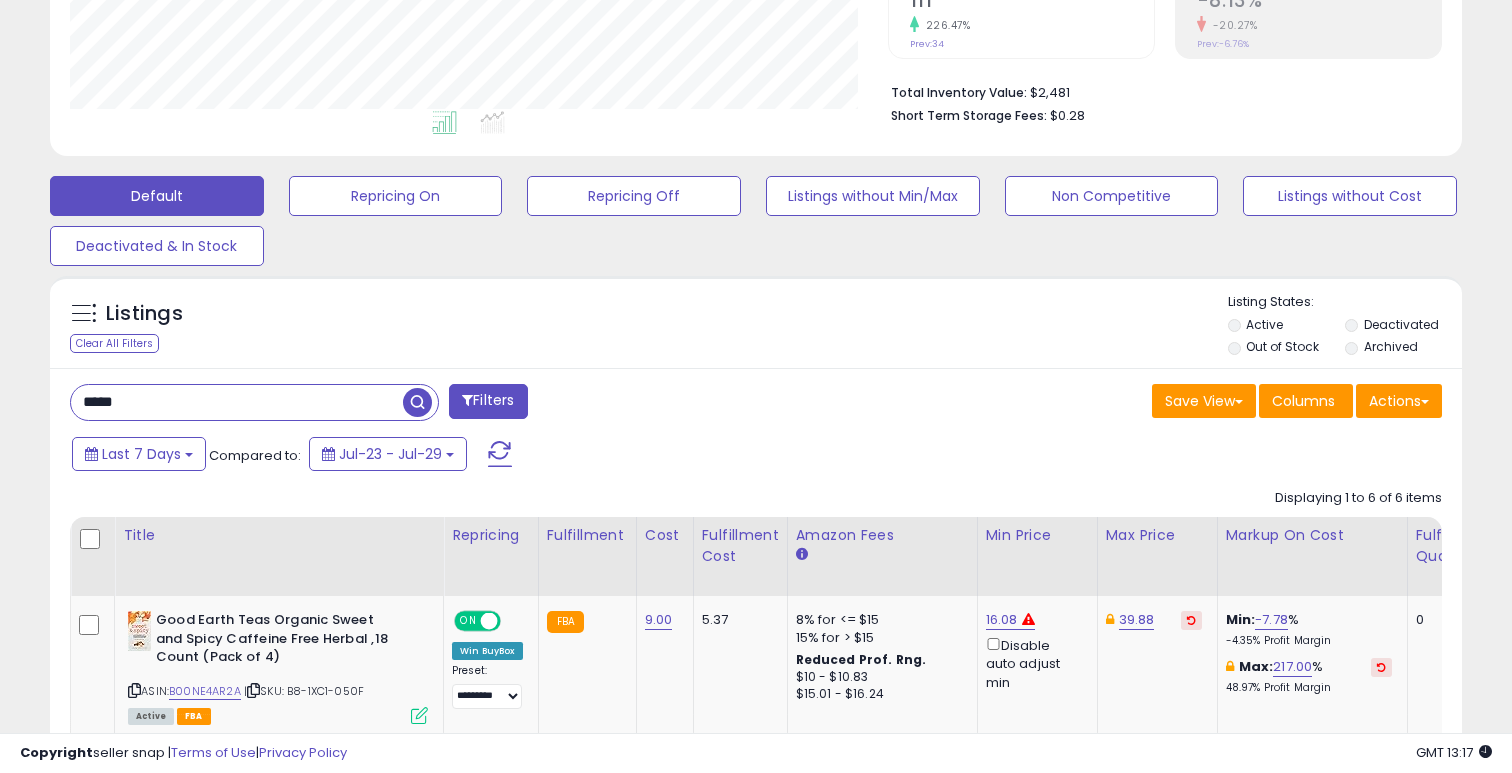 type on "*****" 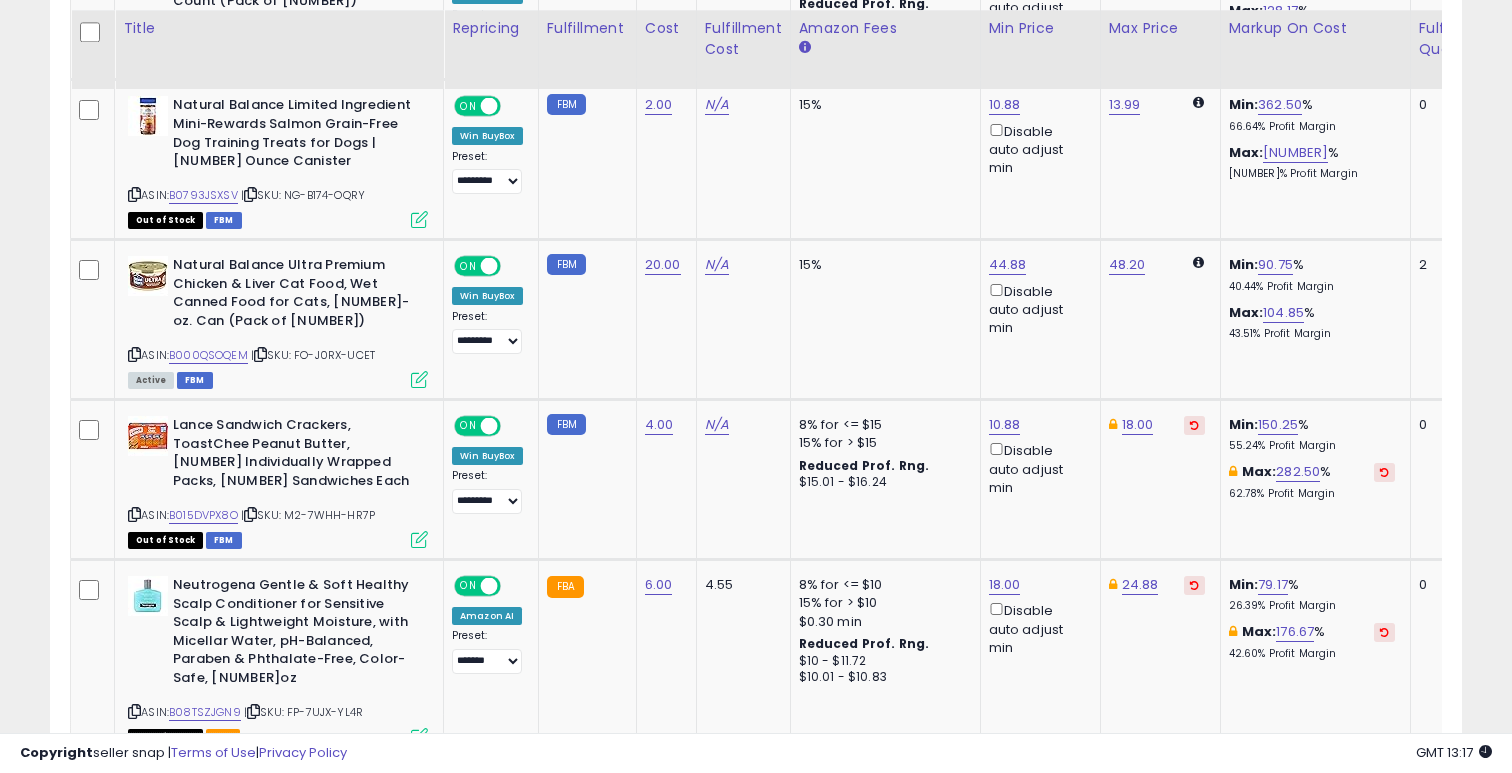 scroll, scrollTop: 1161, scrollLeft: 0, axis: vertical 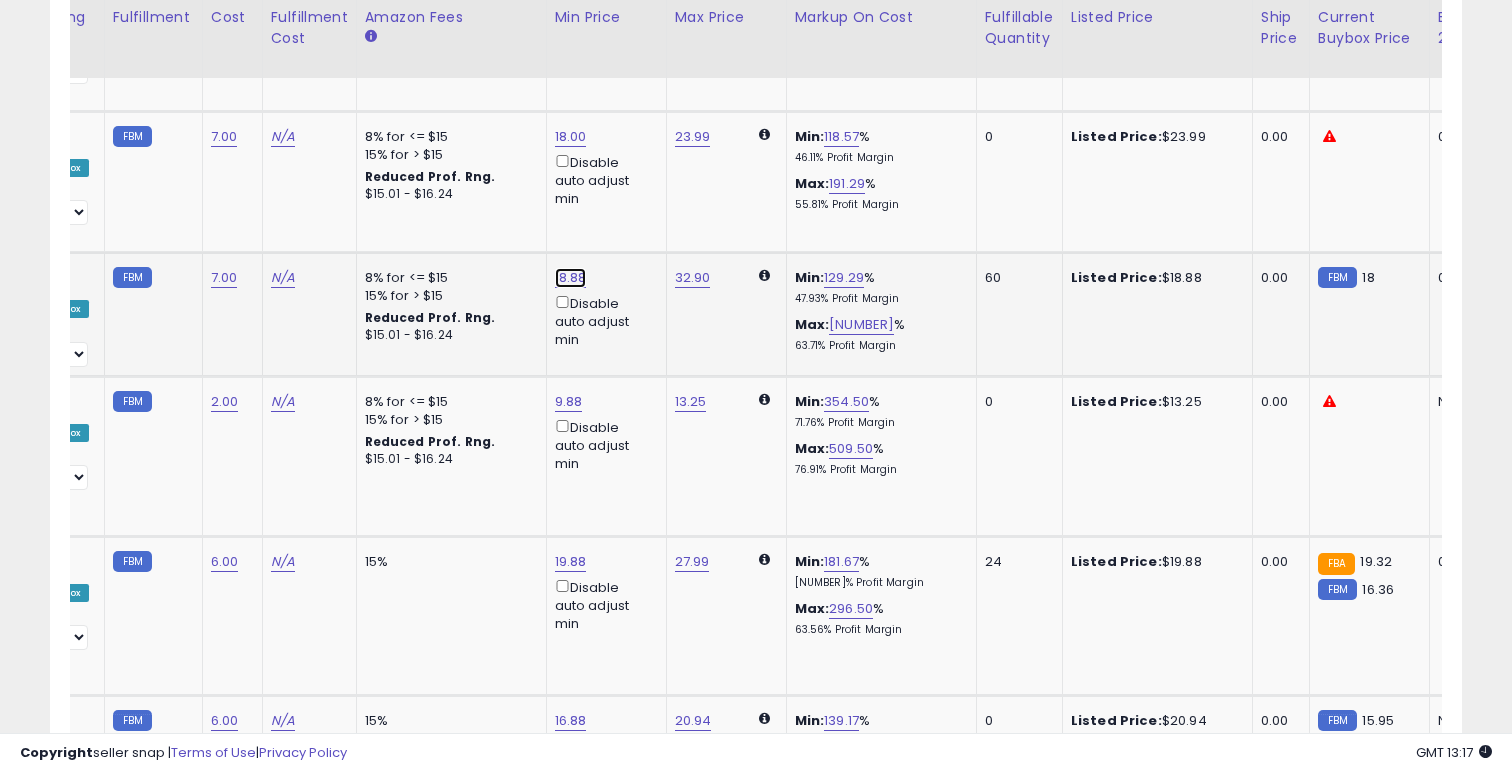 click on "18.88" at bounding box center (571, -1020) 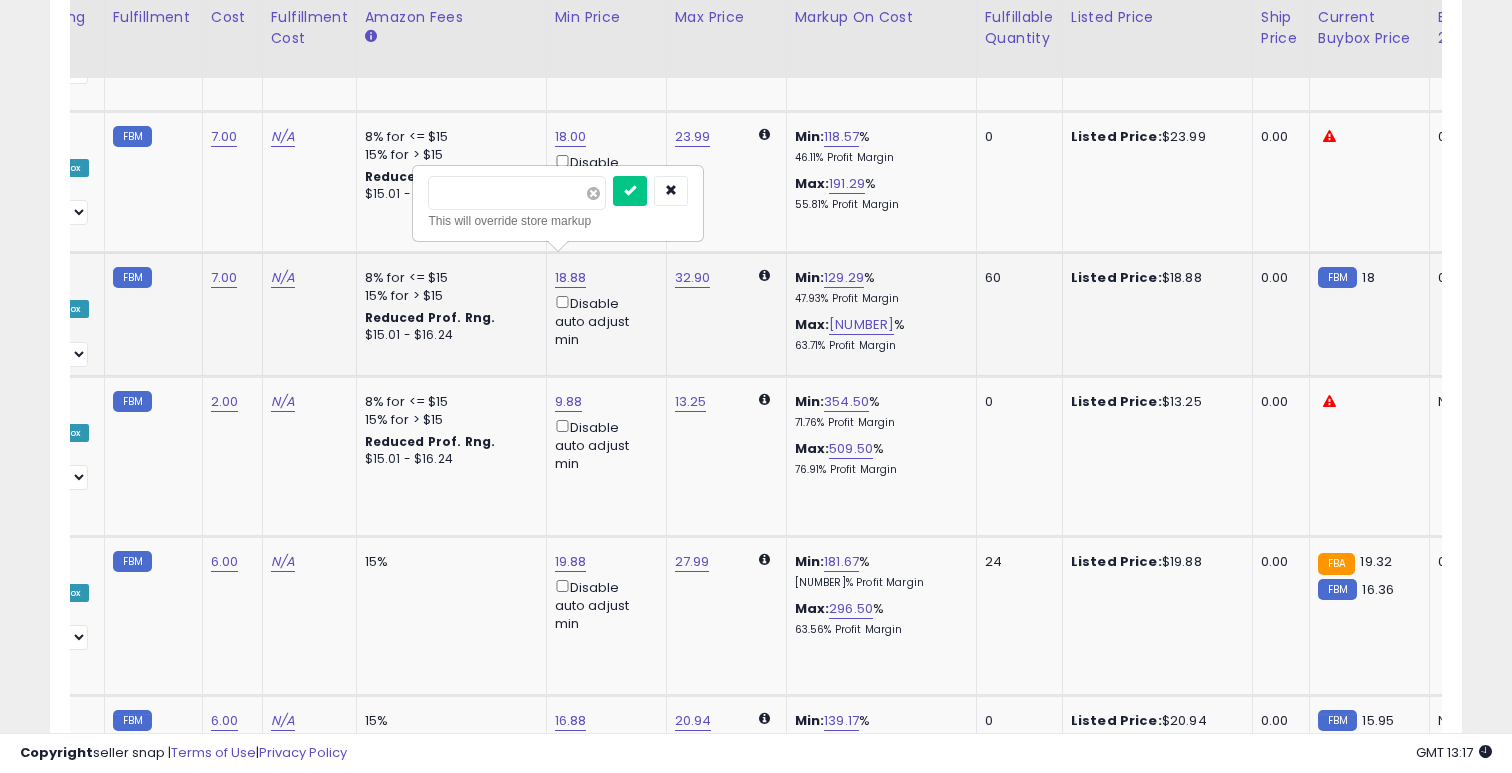 click at bounding box center (593, 193) 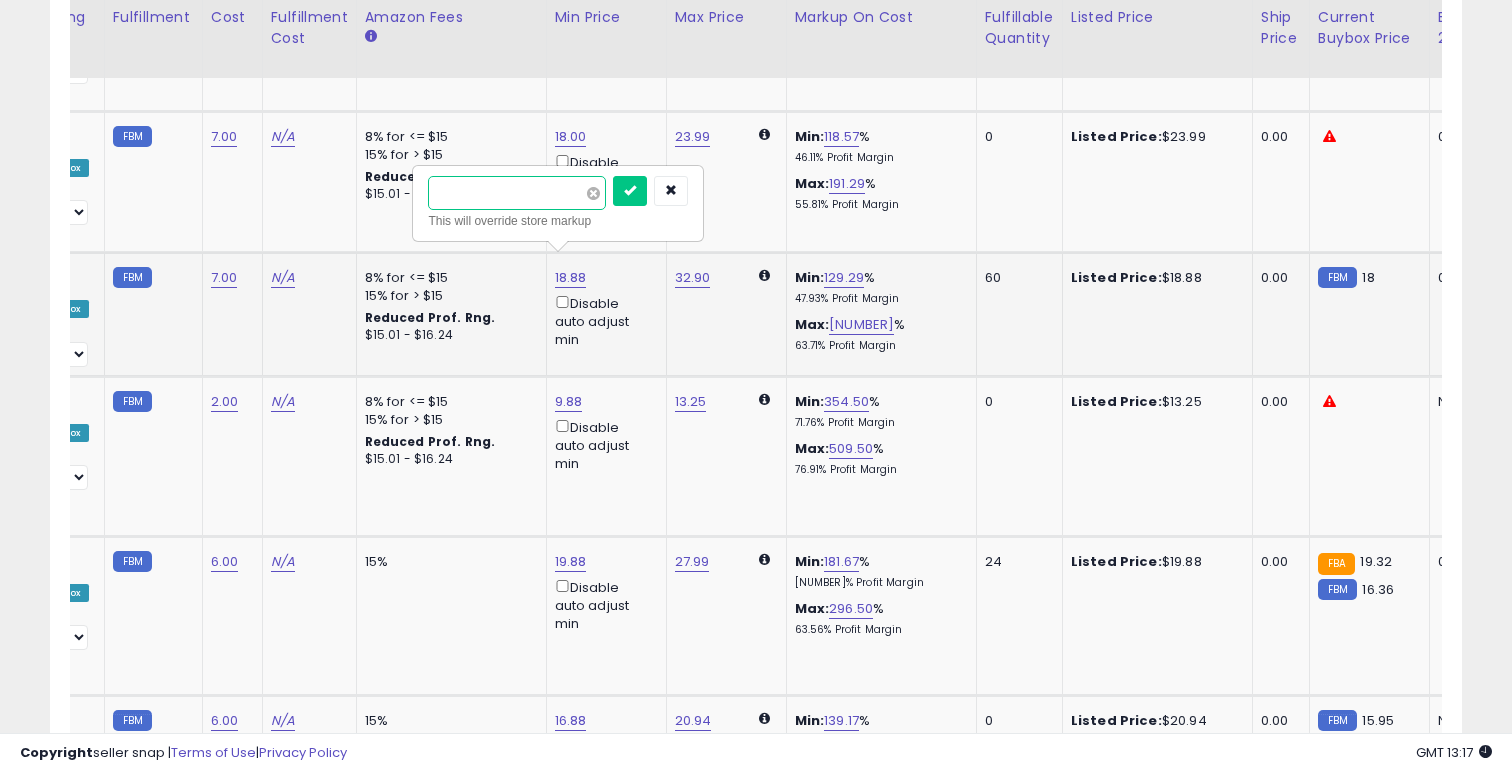 type on "**" 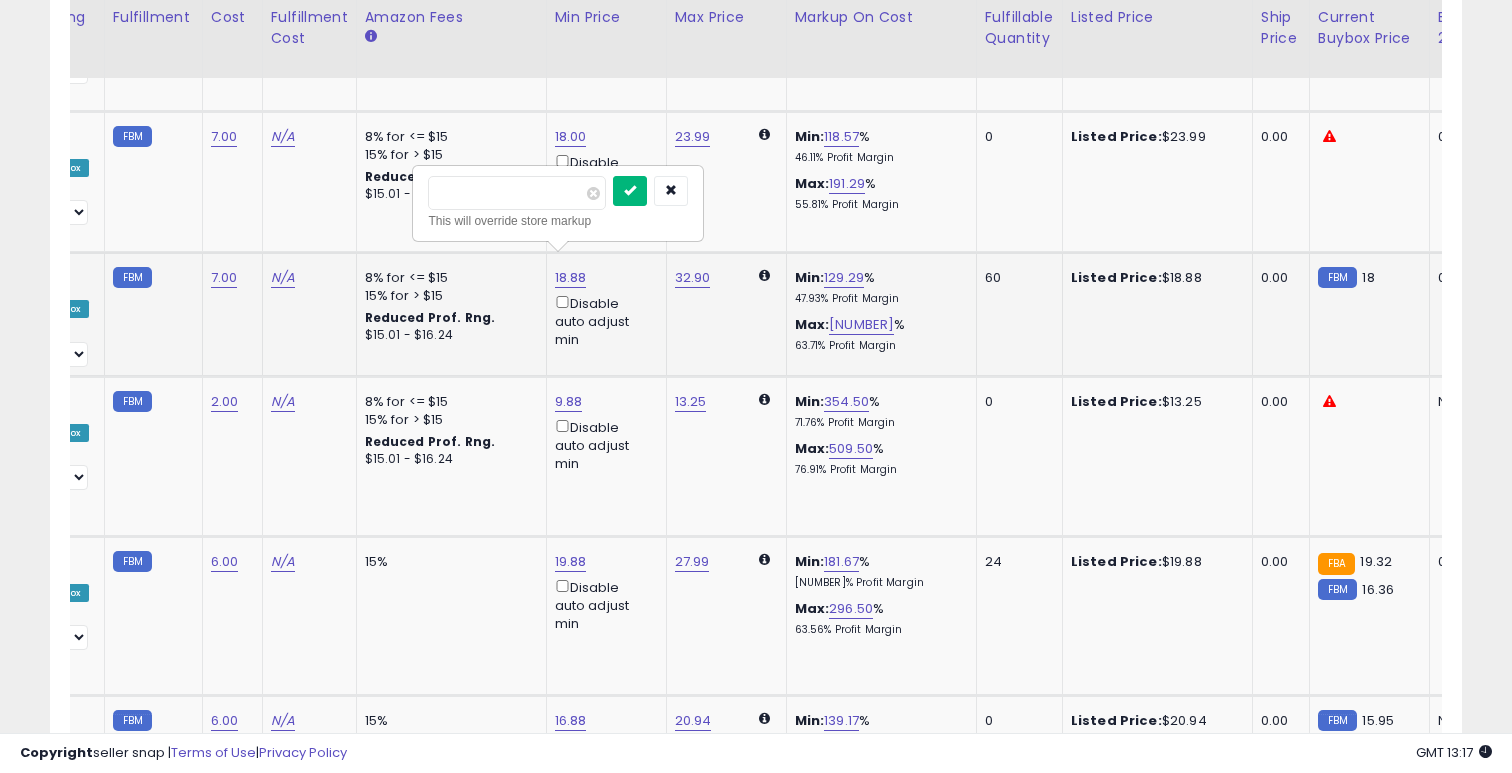 click at bounding box center (630, 190) 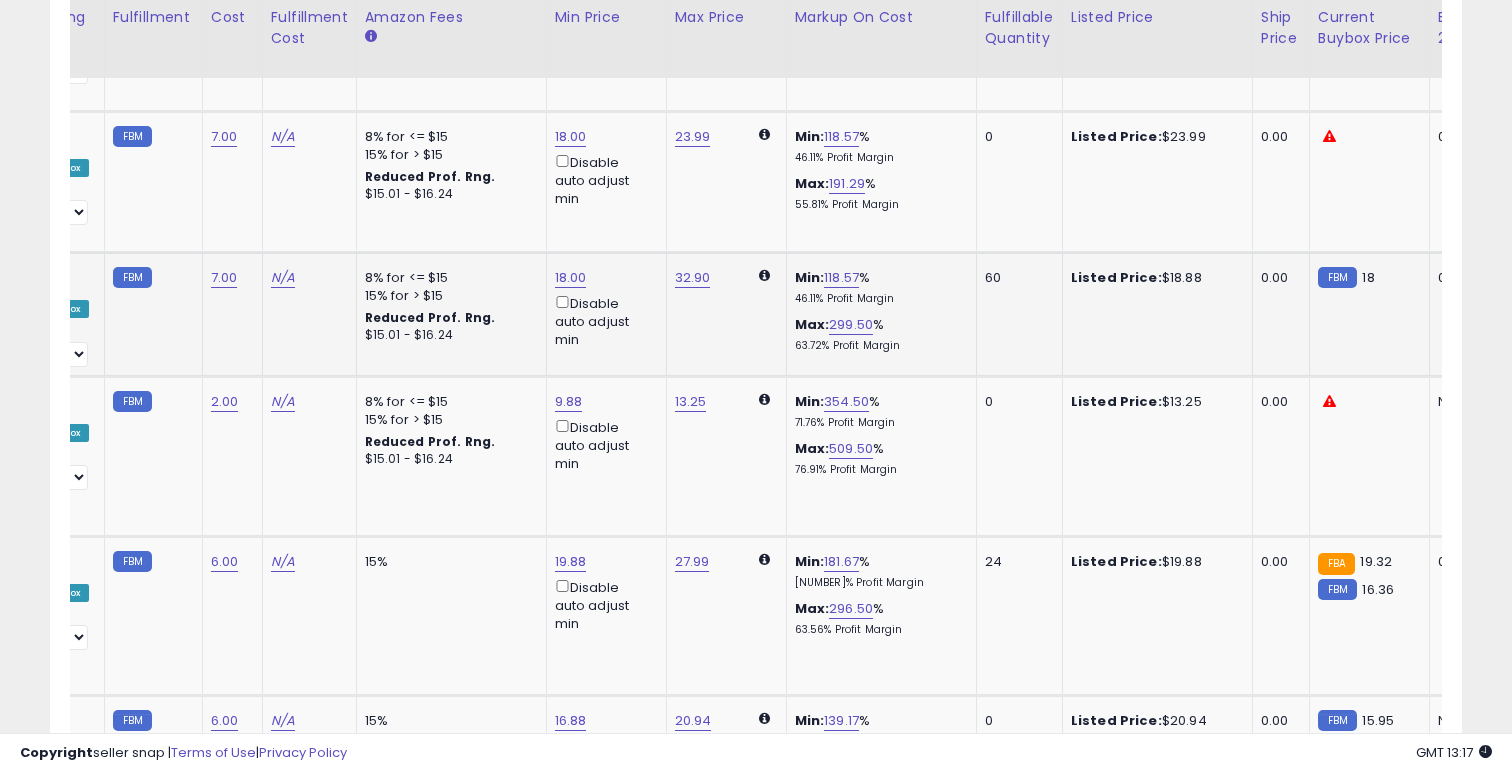 scroll, scrollTop: 0, scrollLeft: 740, axis: horizontal 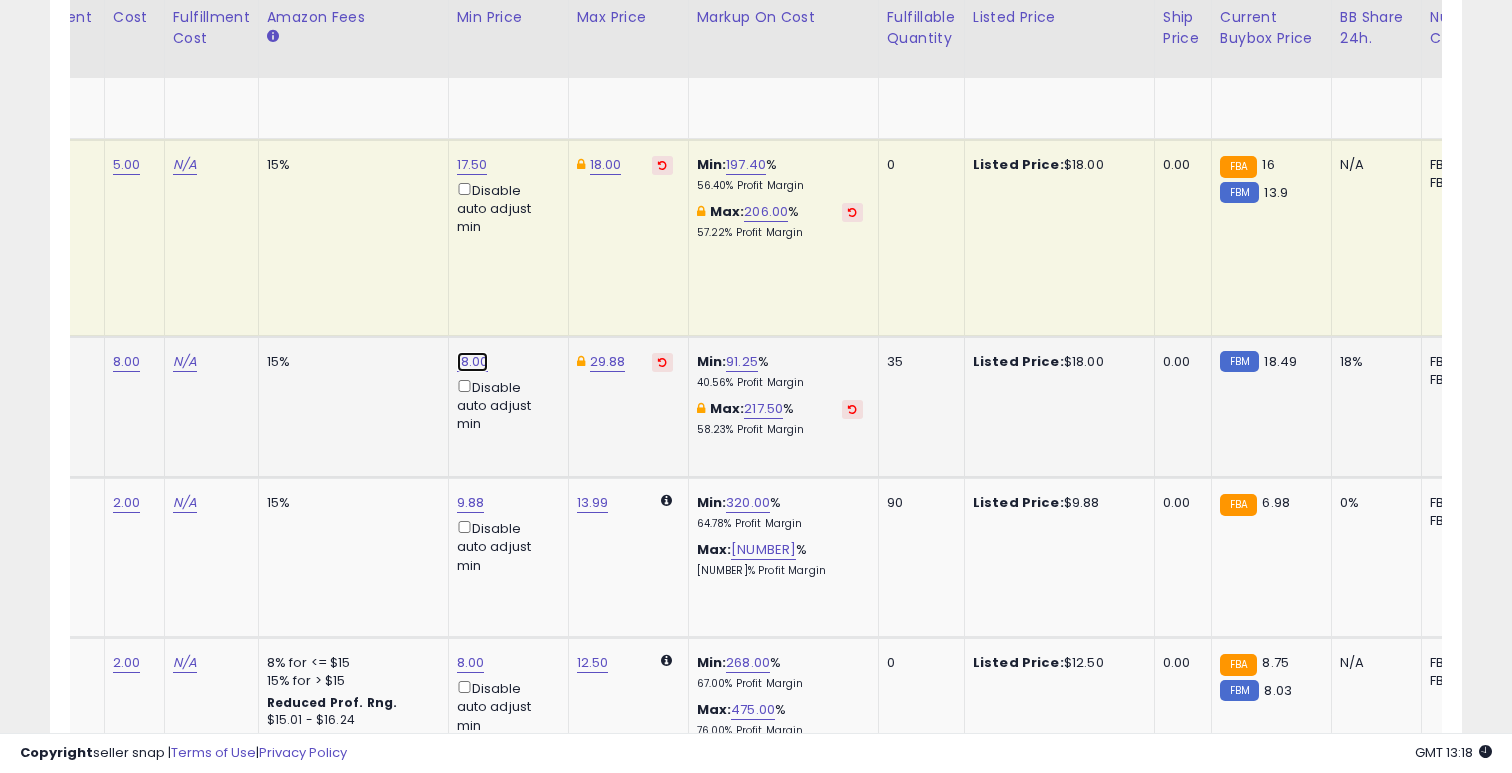 click on "18.00" at bounding box center [473, -2525] 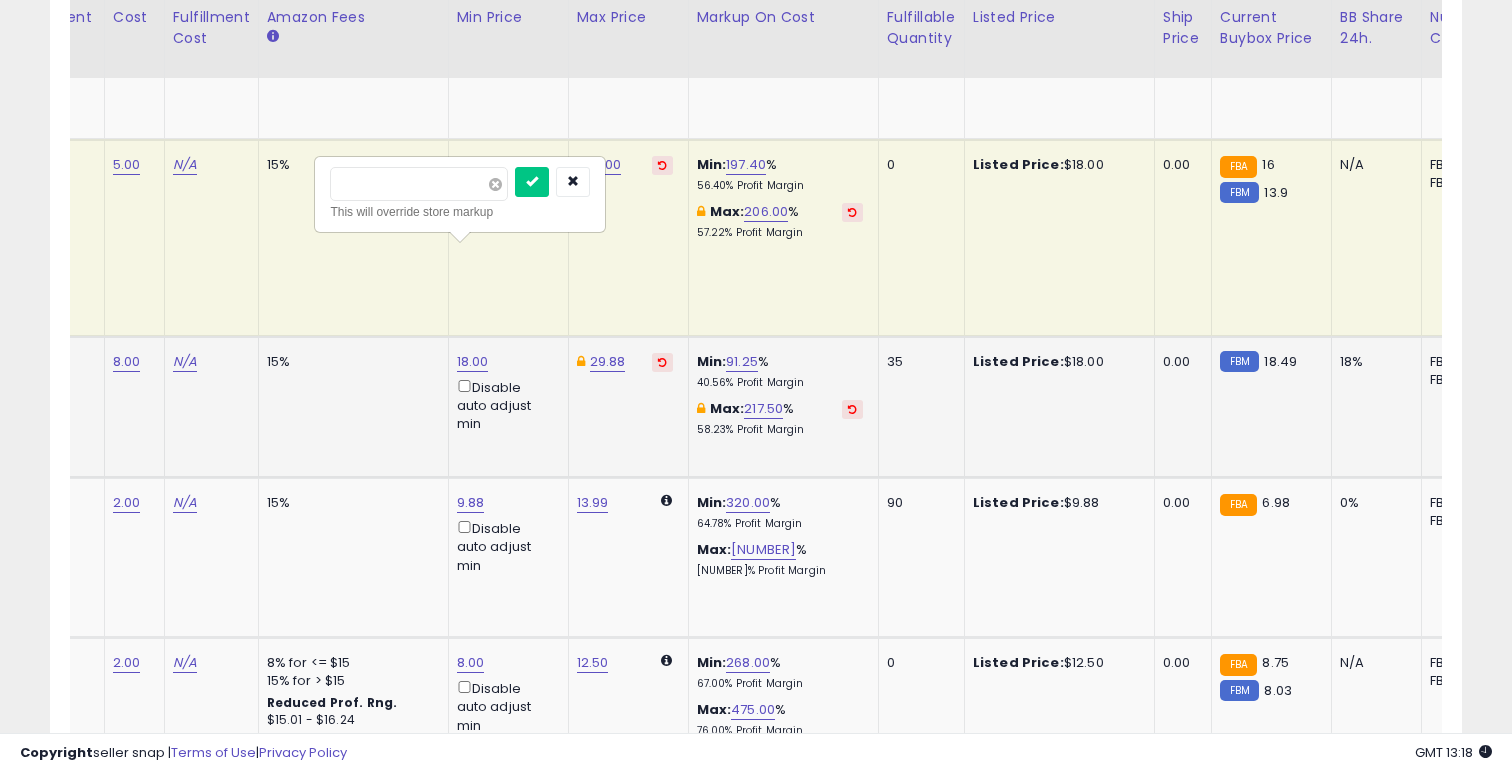 click at bounding box center [495, 184] 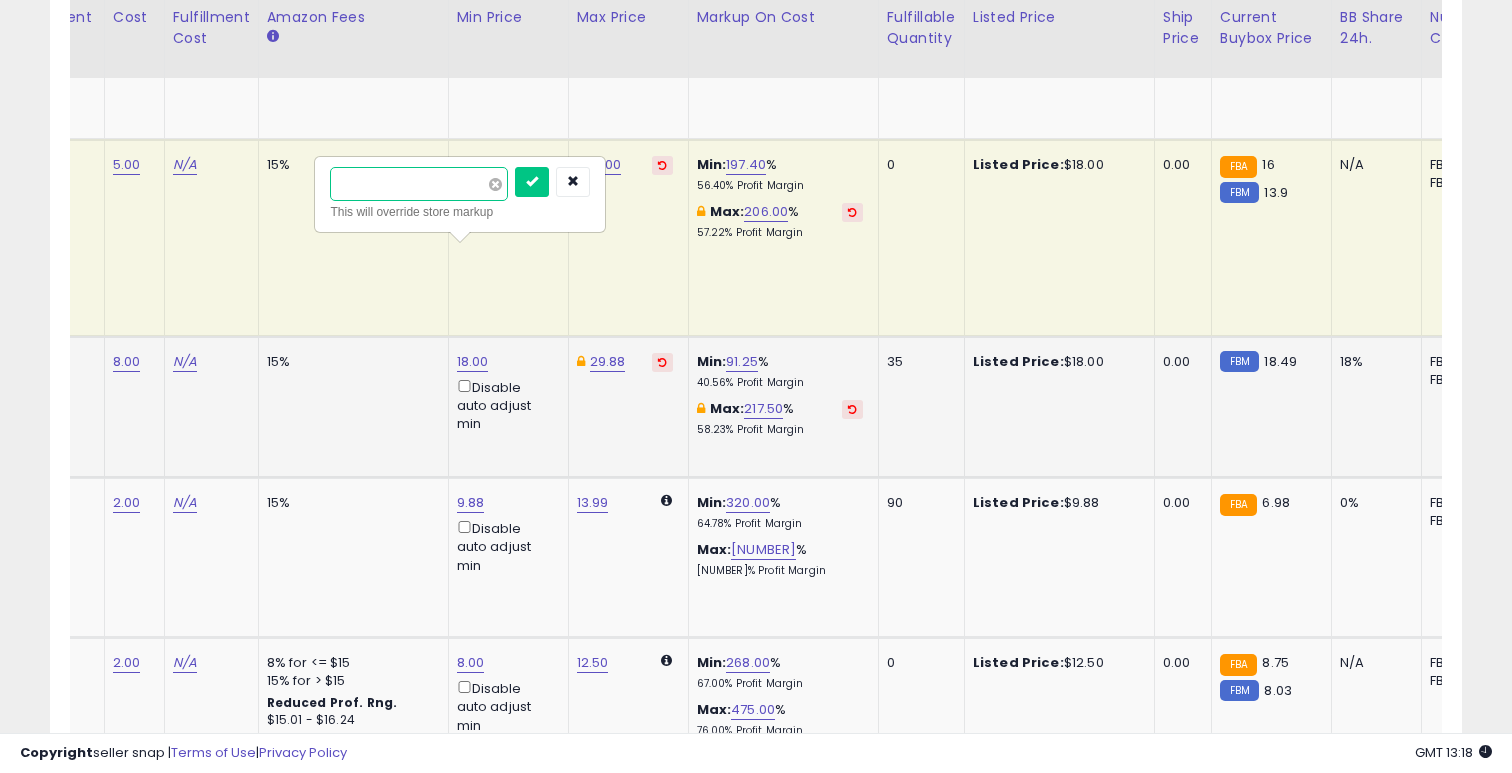 type on "*****" 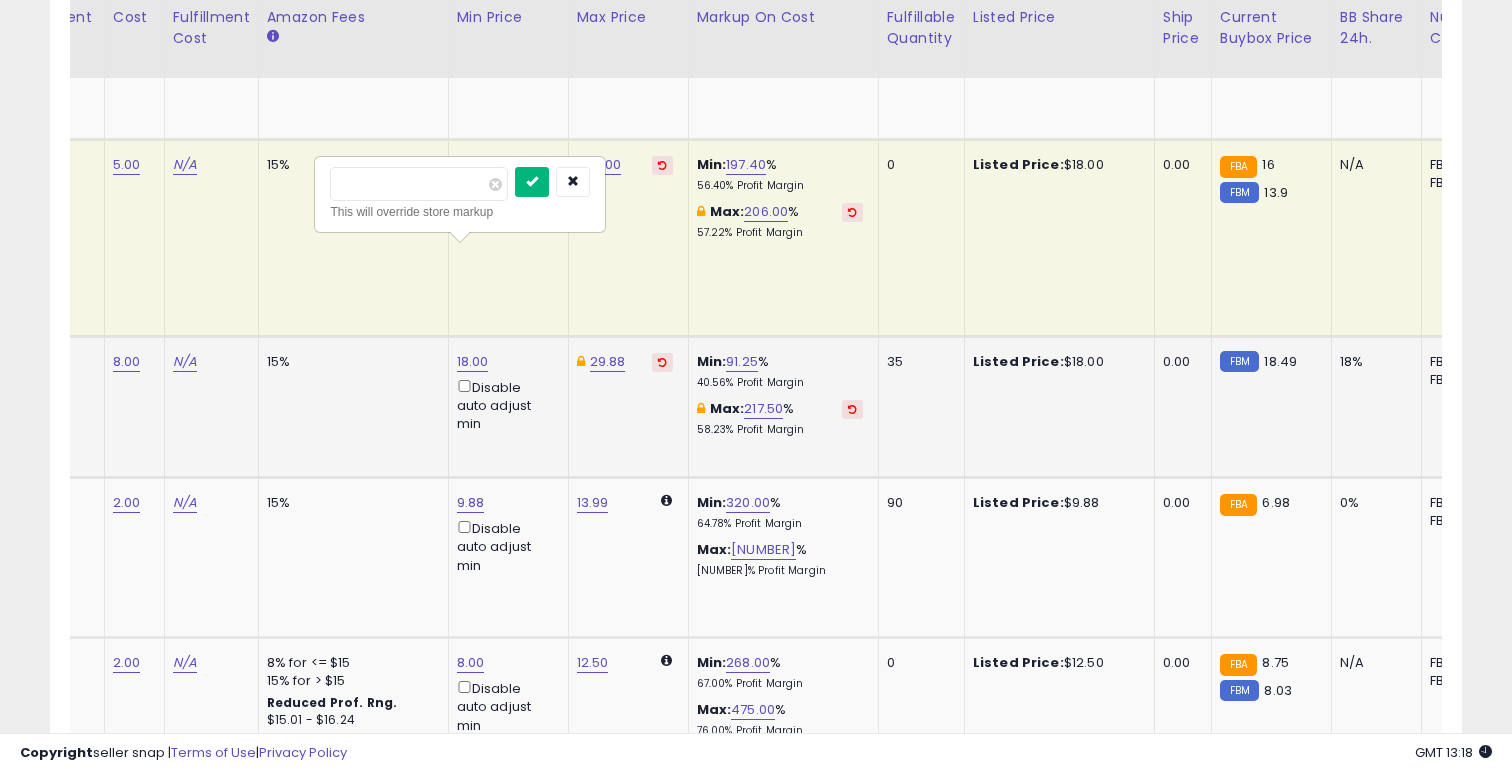 click at bounding box center (532, 181) 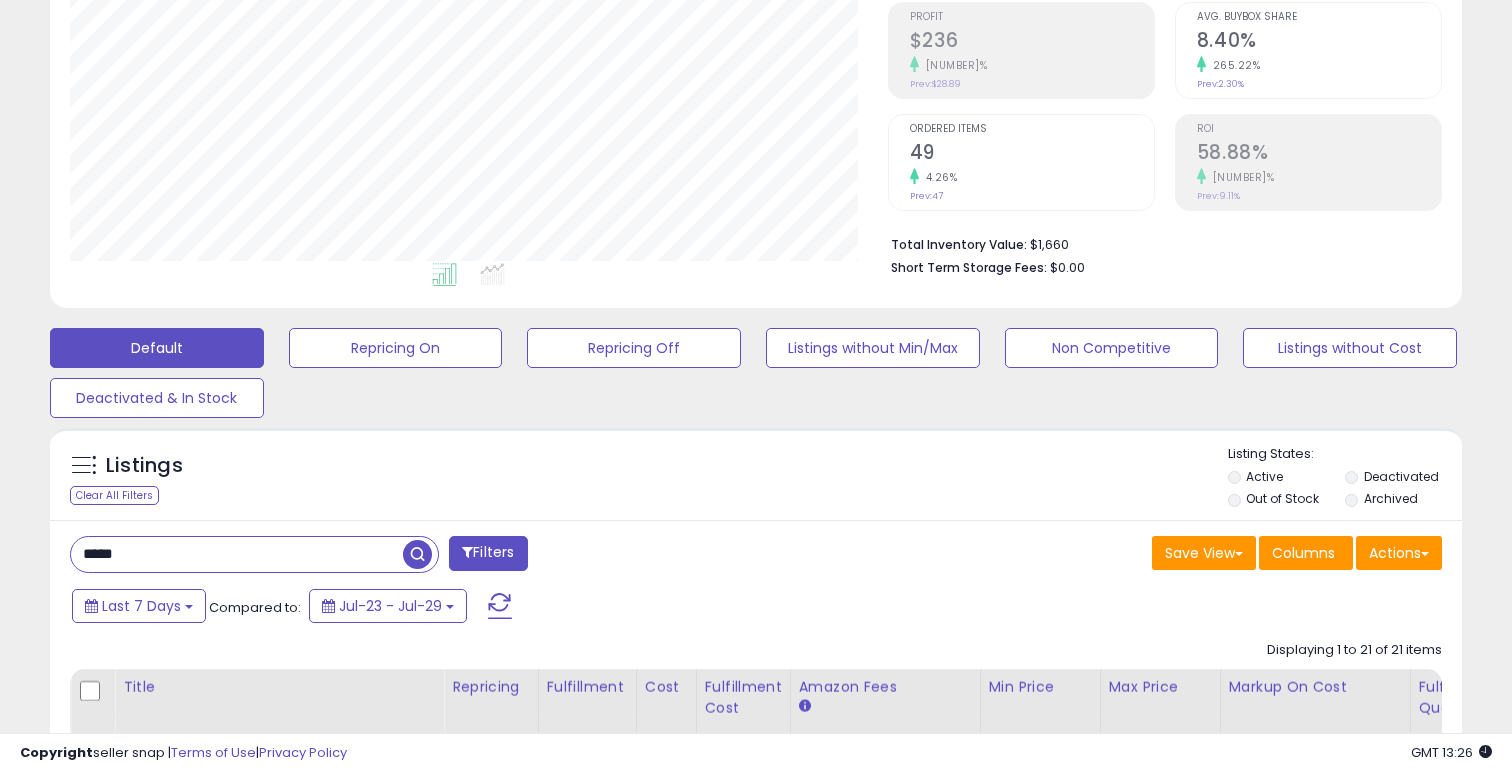 scroll, scrollTop: 557, scrollLeft: 0, axis: vertical 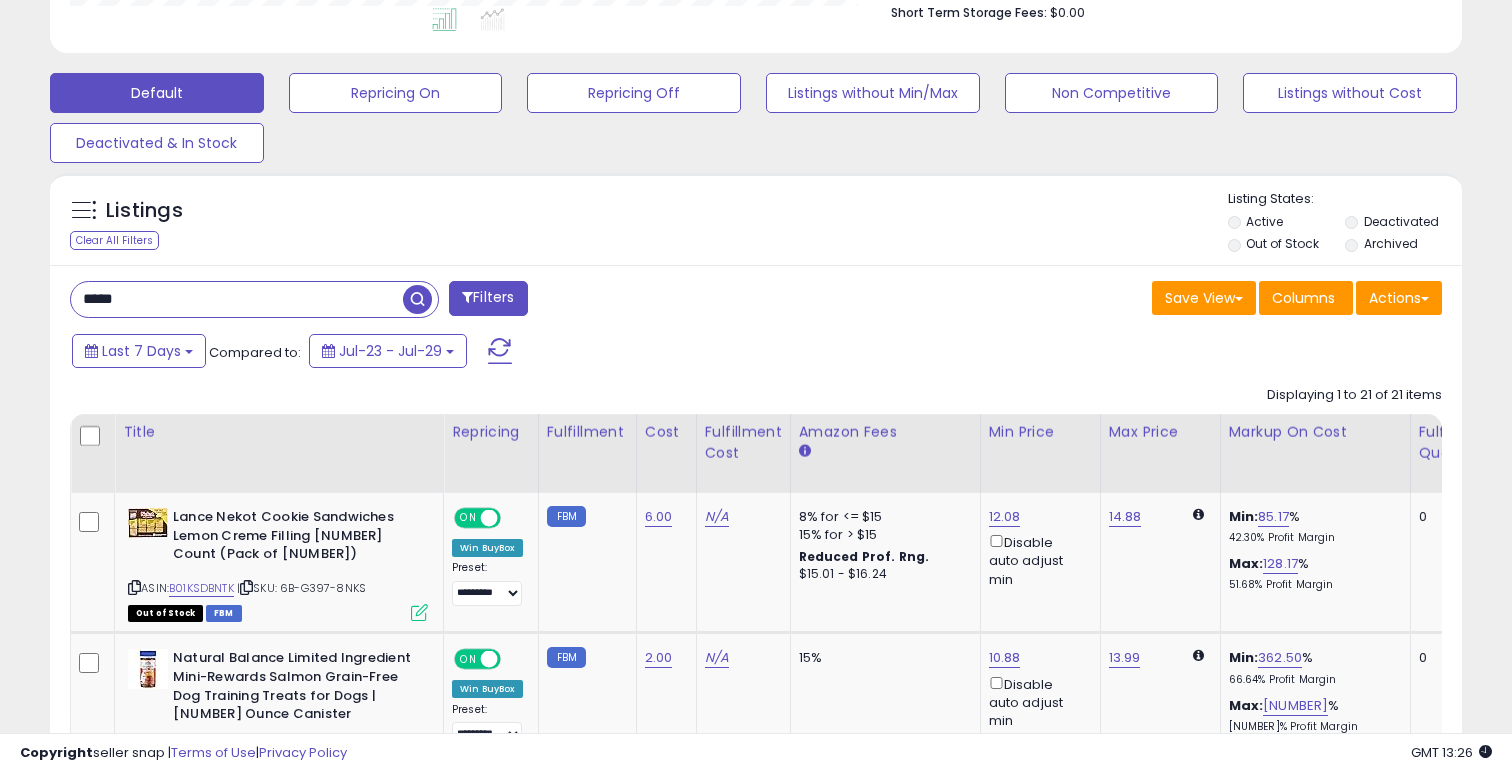 click on "*****" at bounding box center (237, 299) 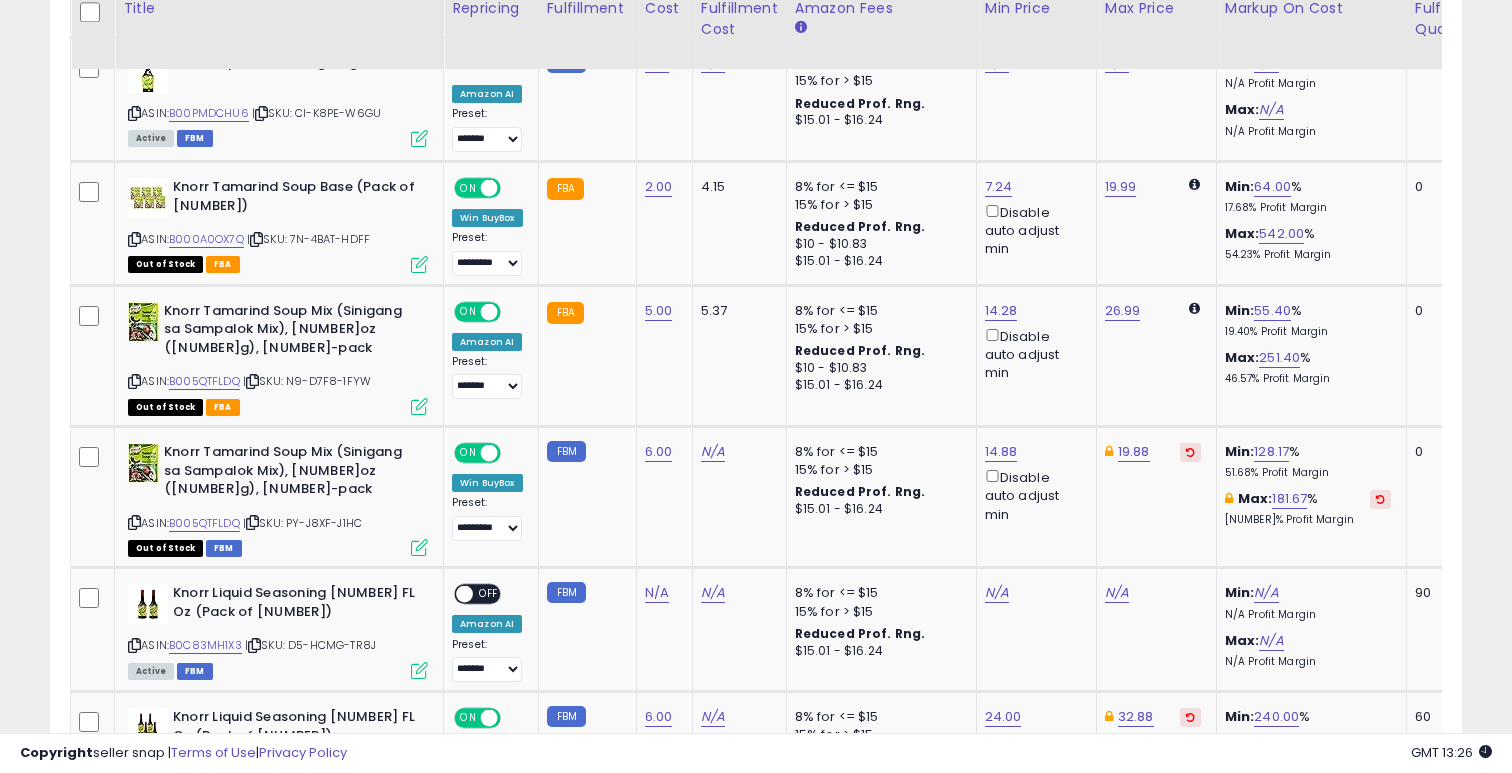 scroll, scrollTop: 1316, scrollLeft: 0, axis: vertical 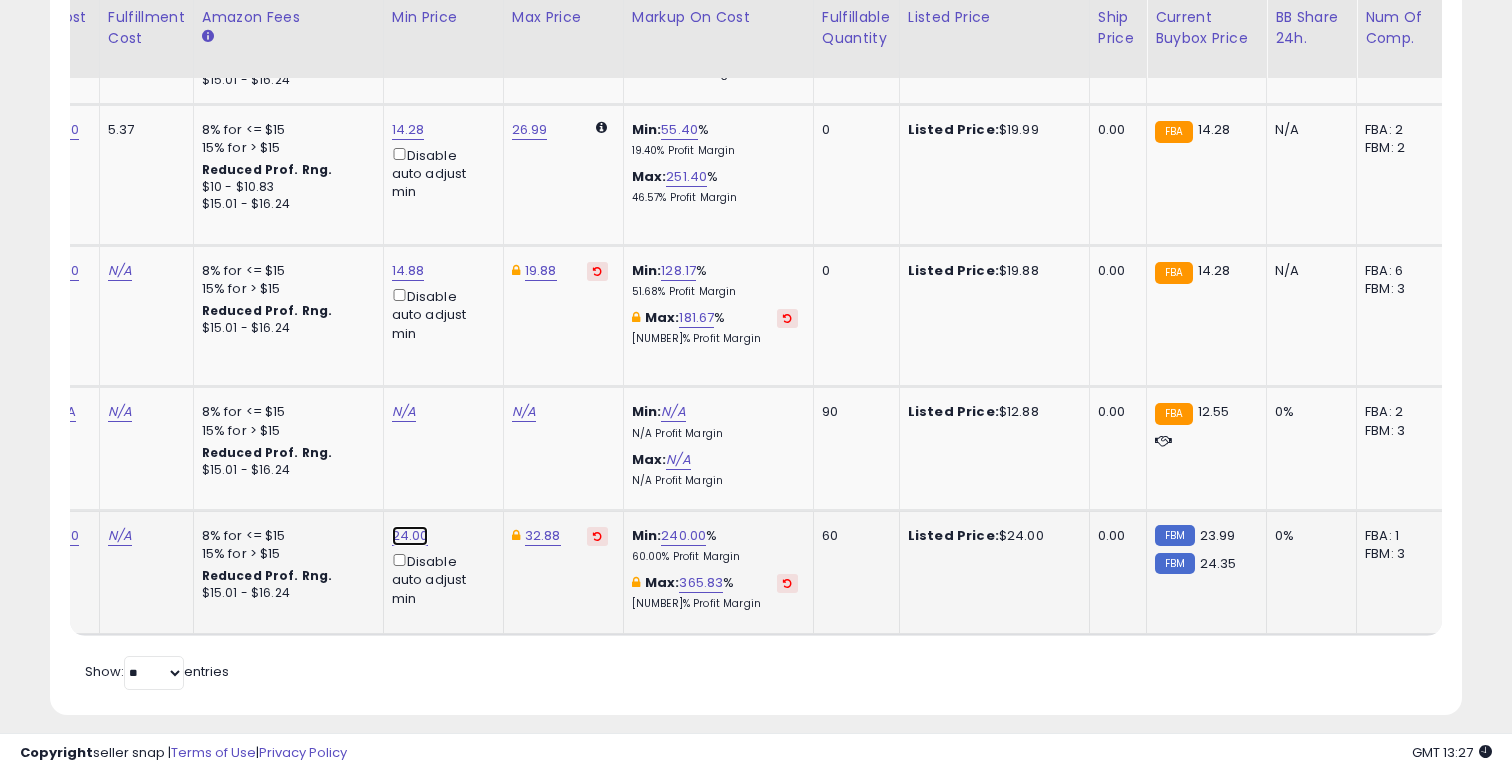click on "24.00" at bounding box center (406, -383) 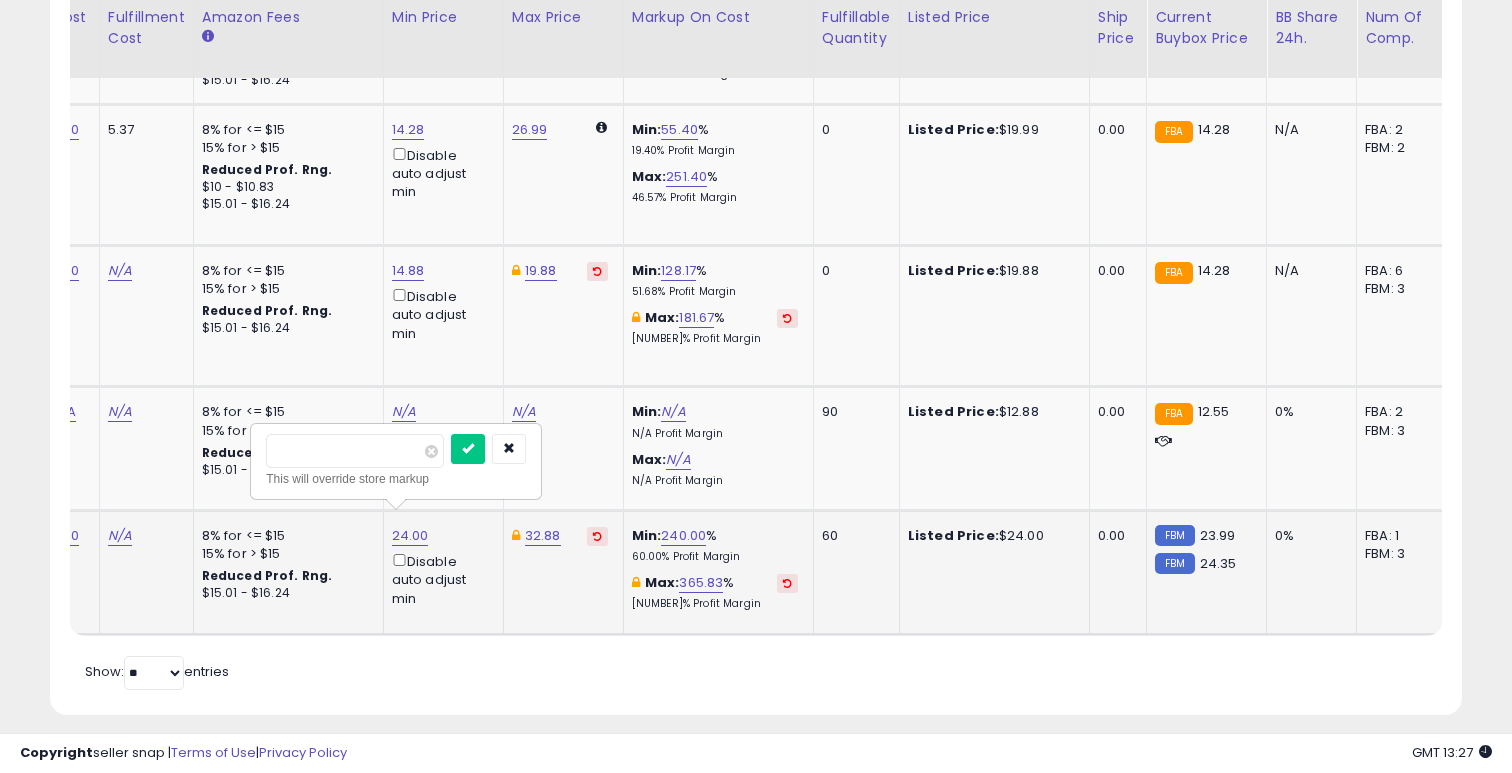 click on "*****" at bounding box center [355, 451] 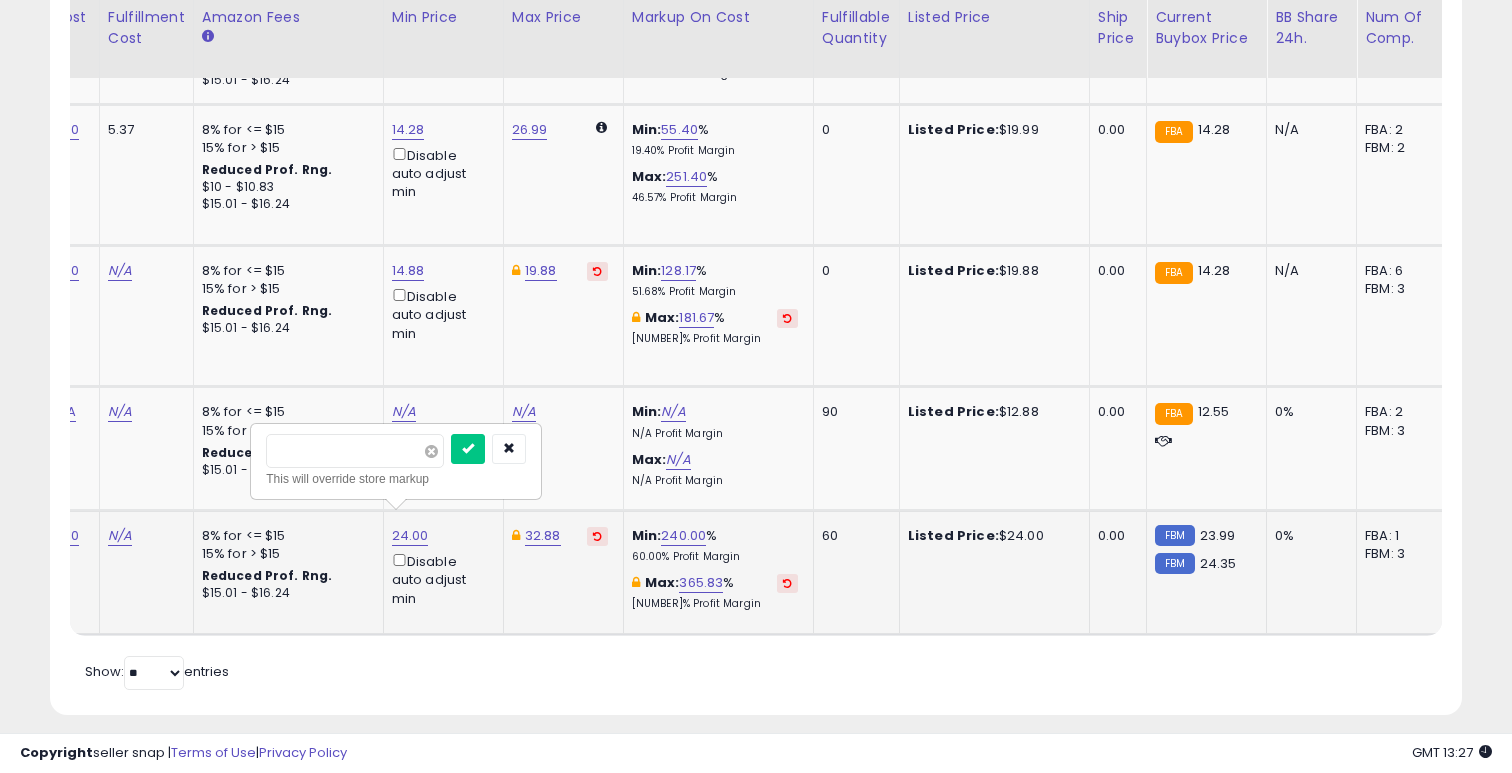 click at bounding box center (431, 451) 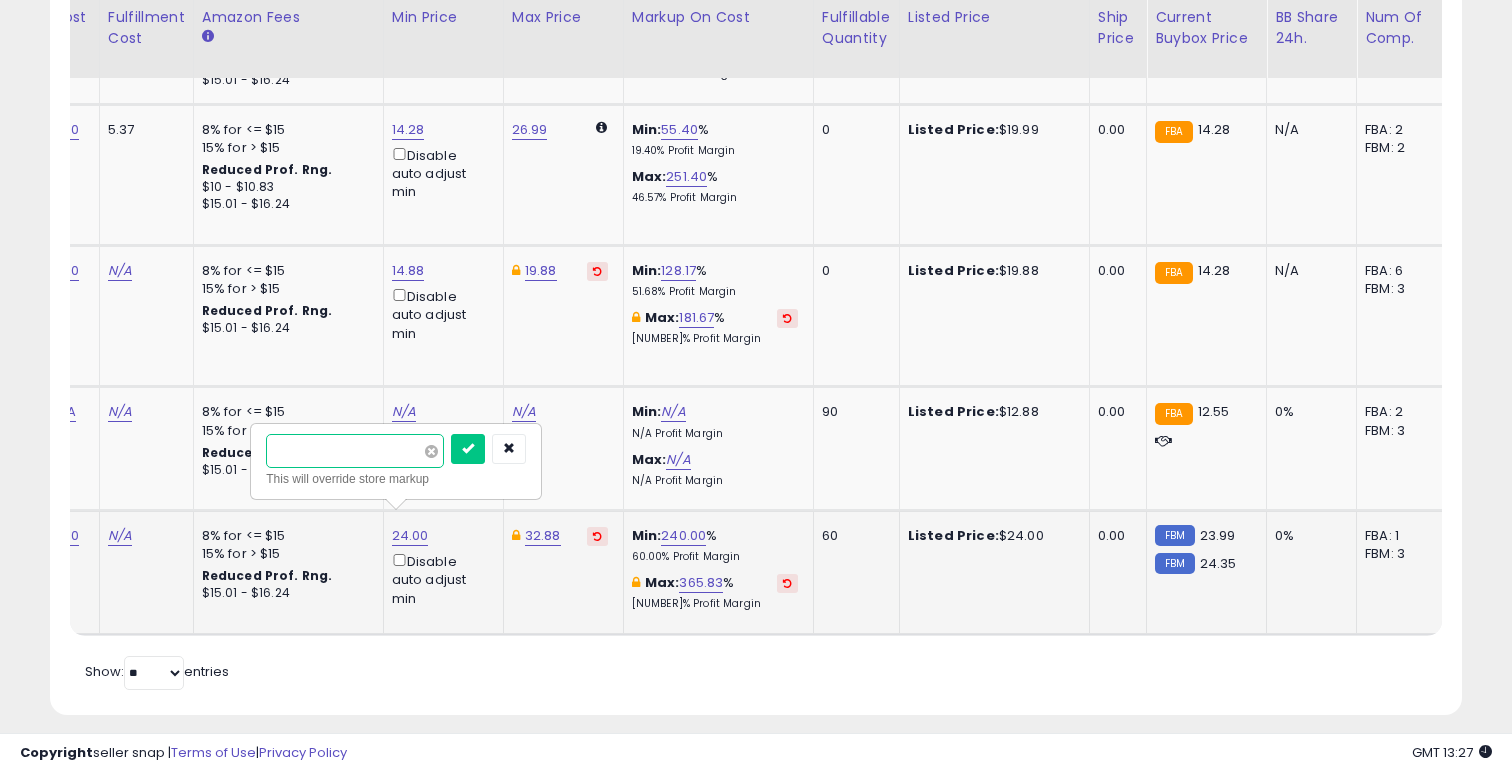 type on "*****" 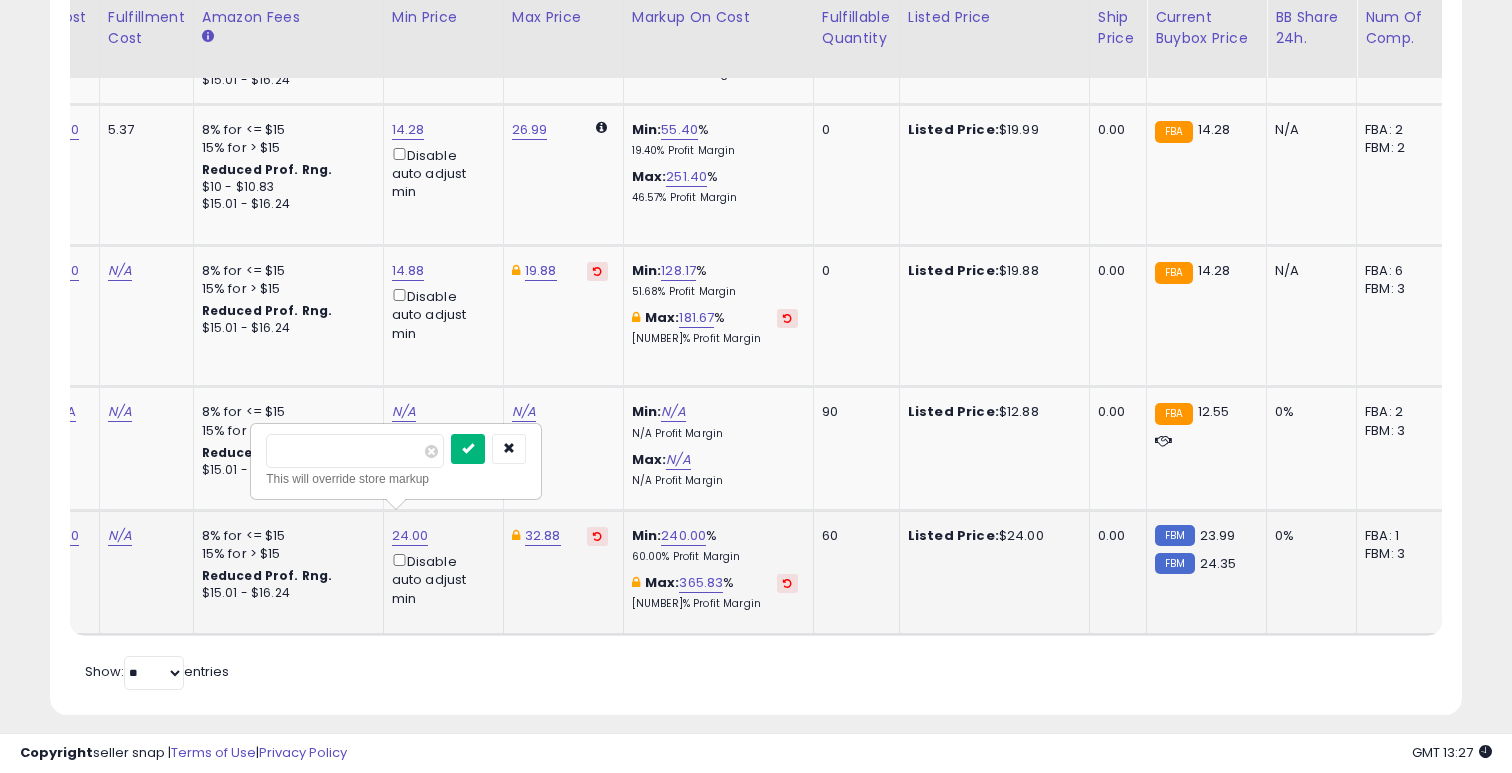 click at bounding box center (468, 448) 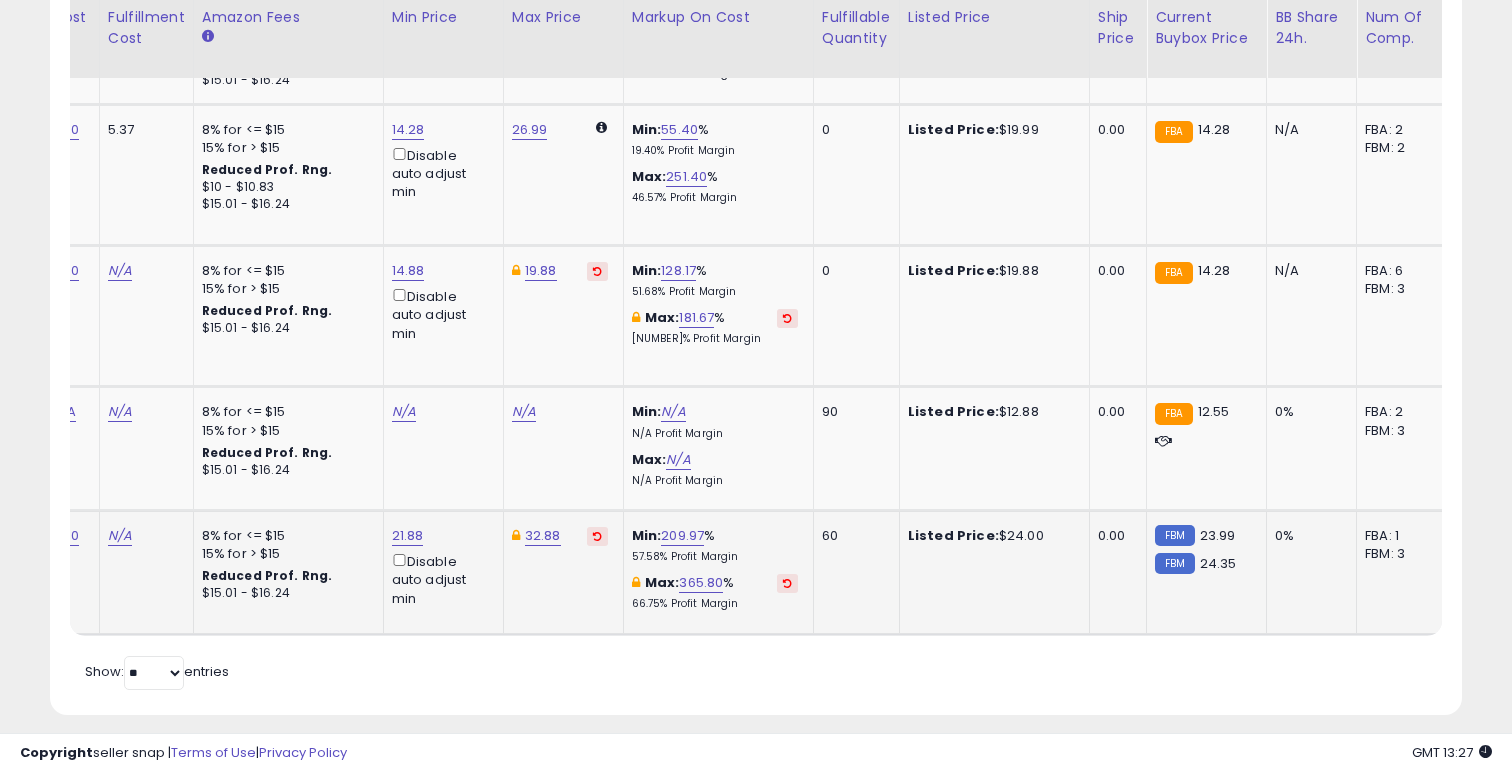 scroll, scrollTop: 0, scrollLeft: 375, axis: horizontal 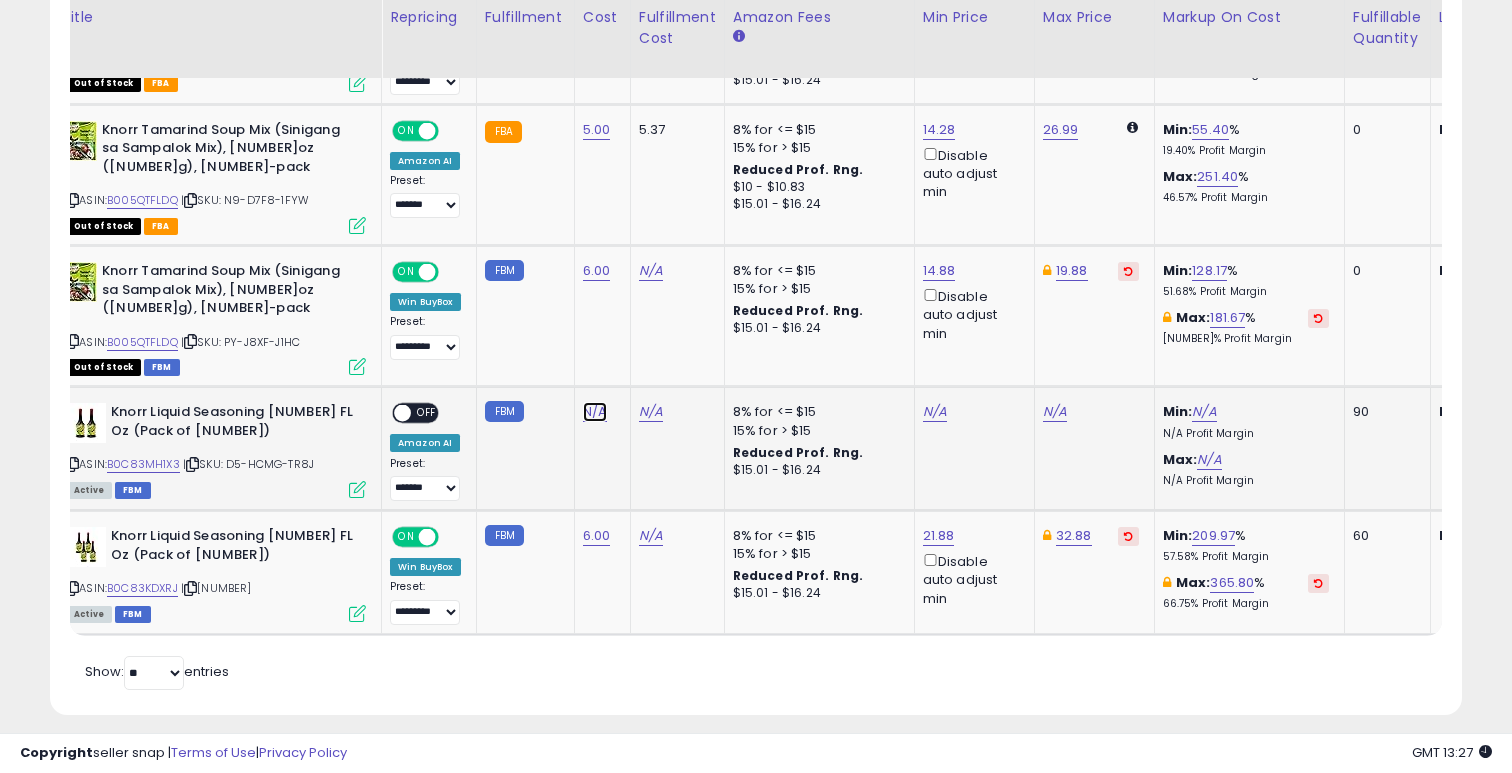 click on "N/A" at bounding box center (595, -118) 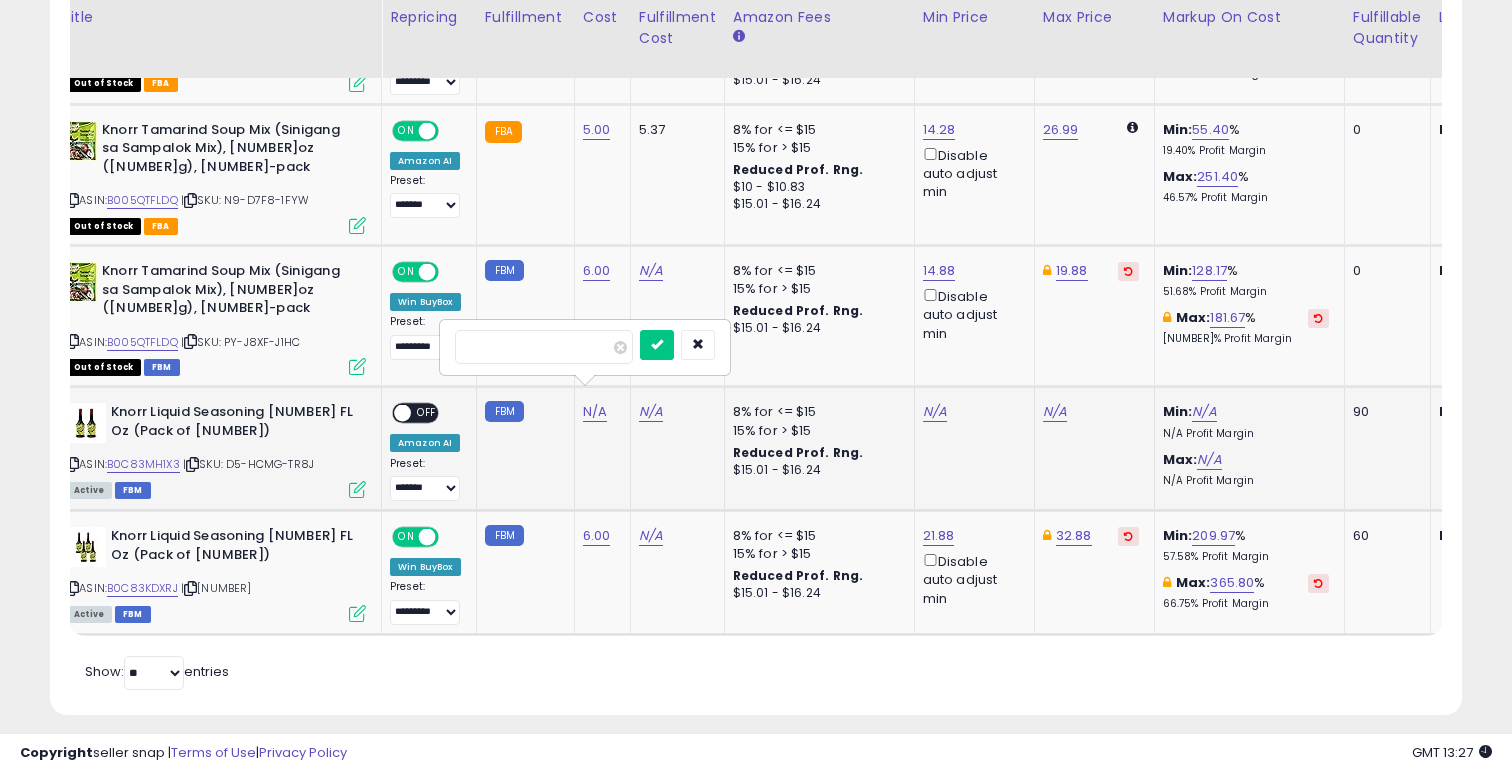 type on "*" 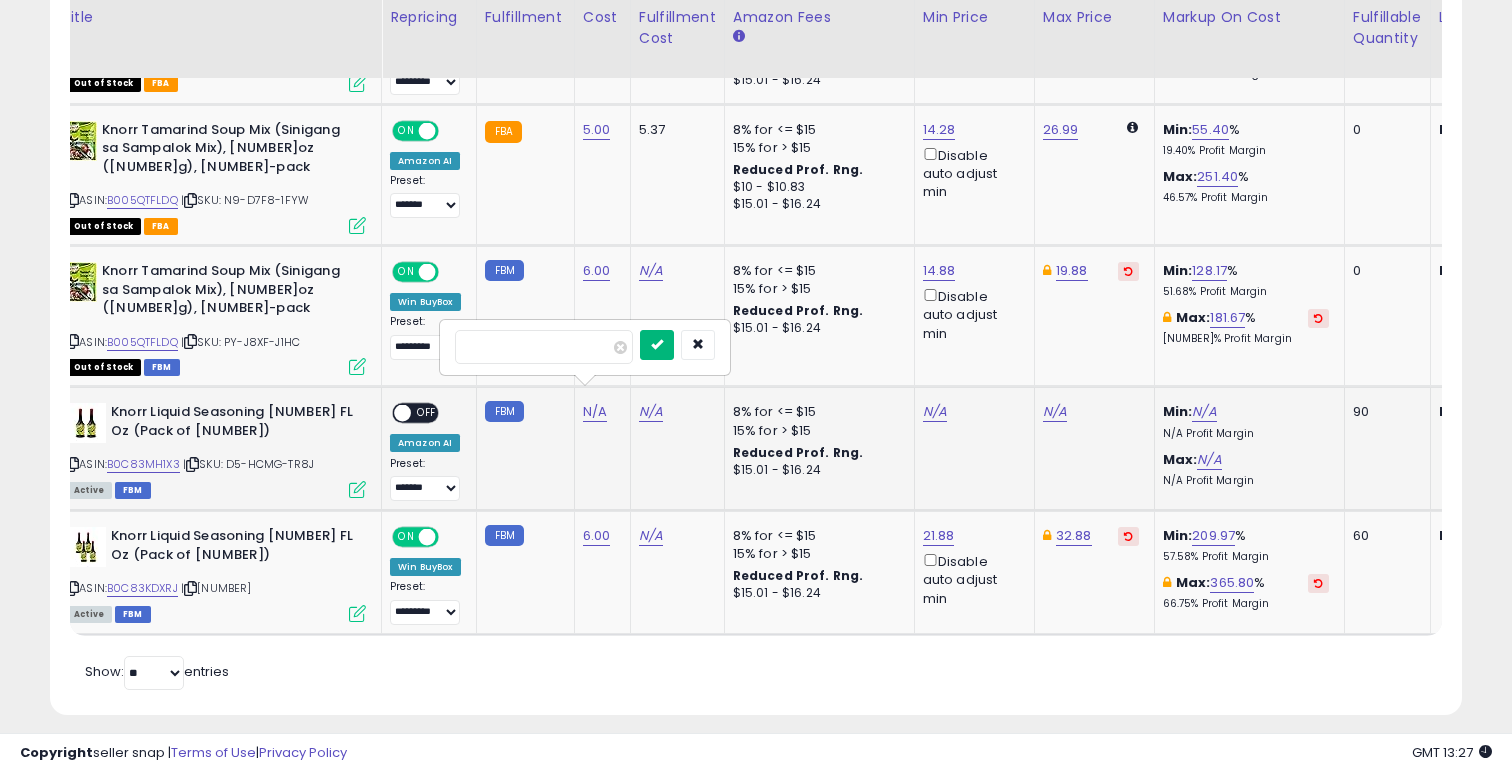 click at bounding box center [657, 344] 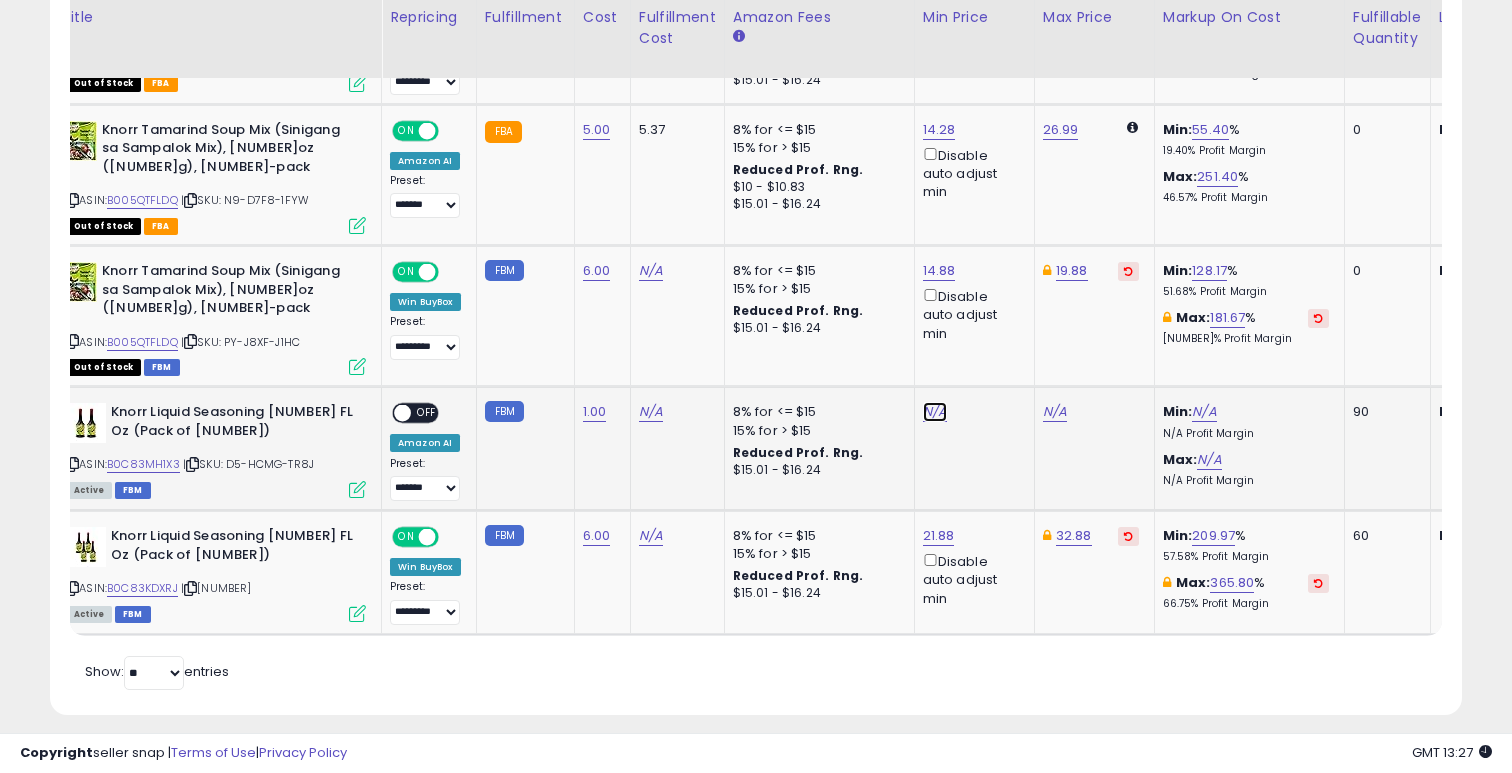 click on "N/A" at bounding box center [935, -118] 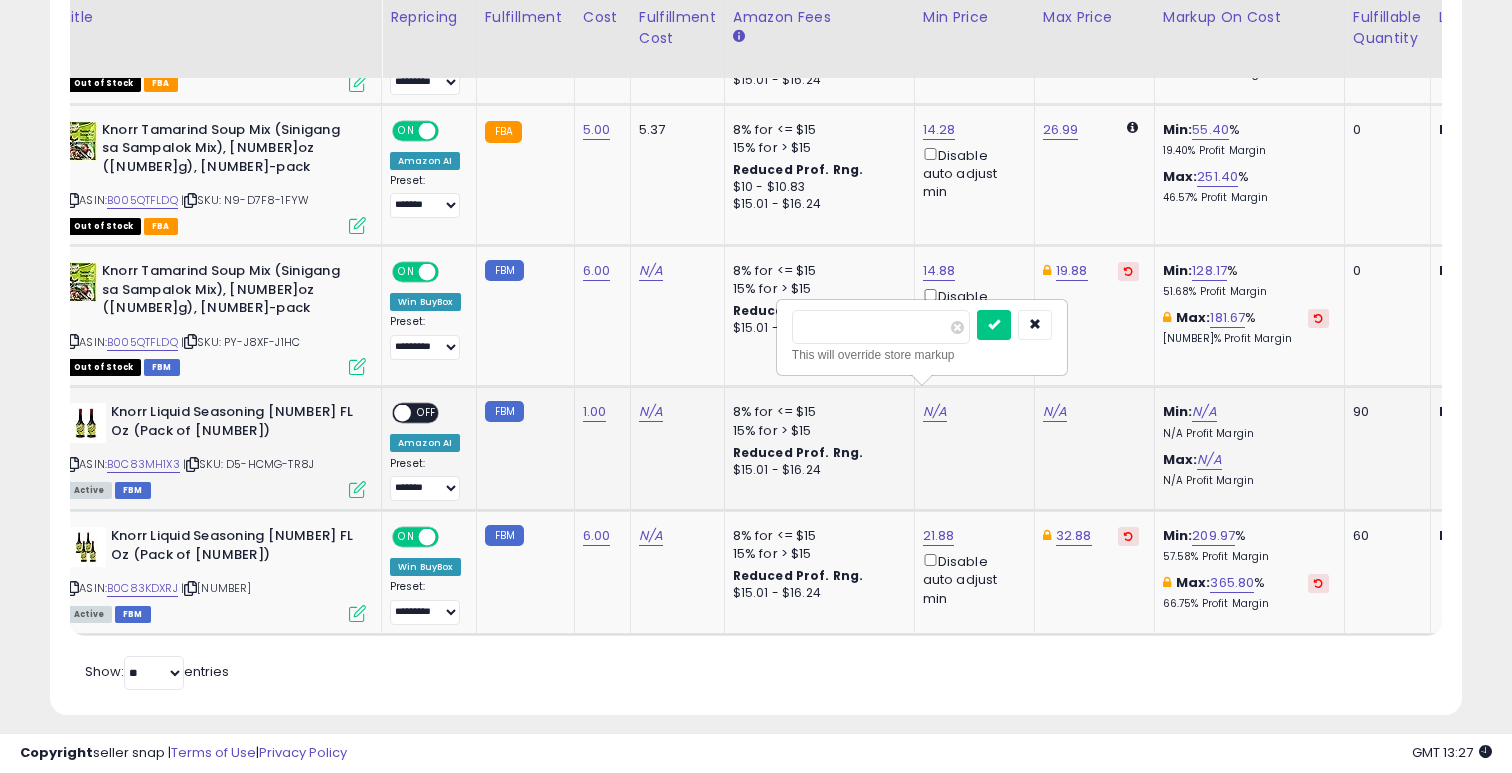 scroll, scrollTop: 0, scrollLeft: 446, axis: horizontal 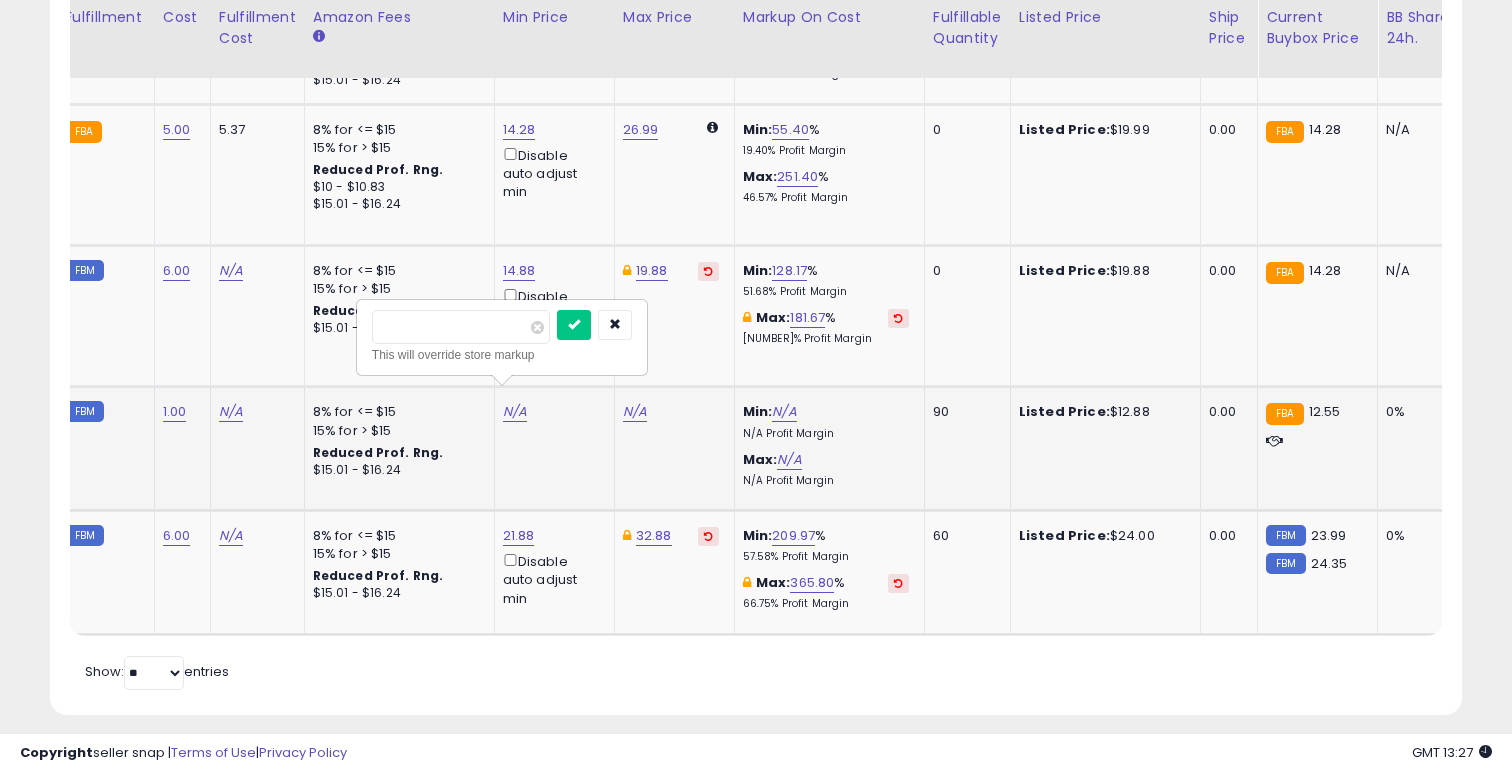 type on "**" 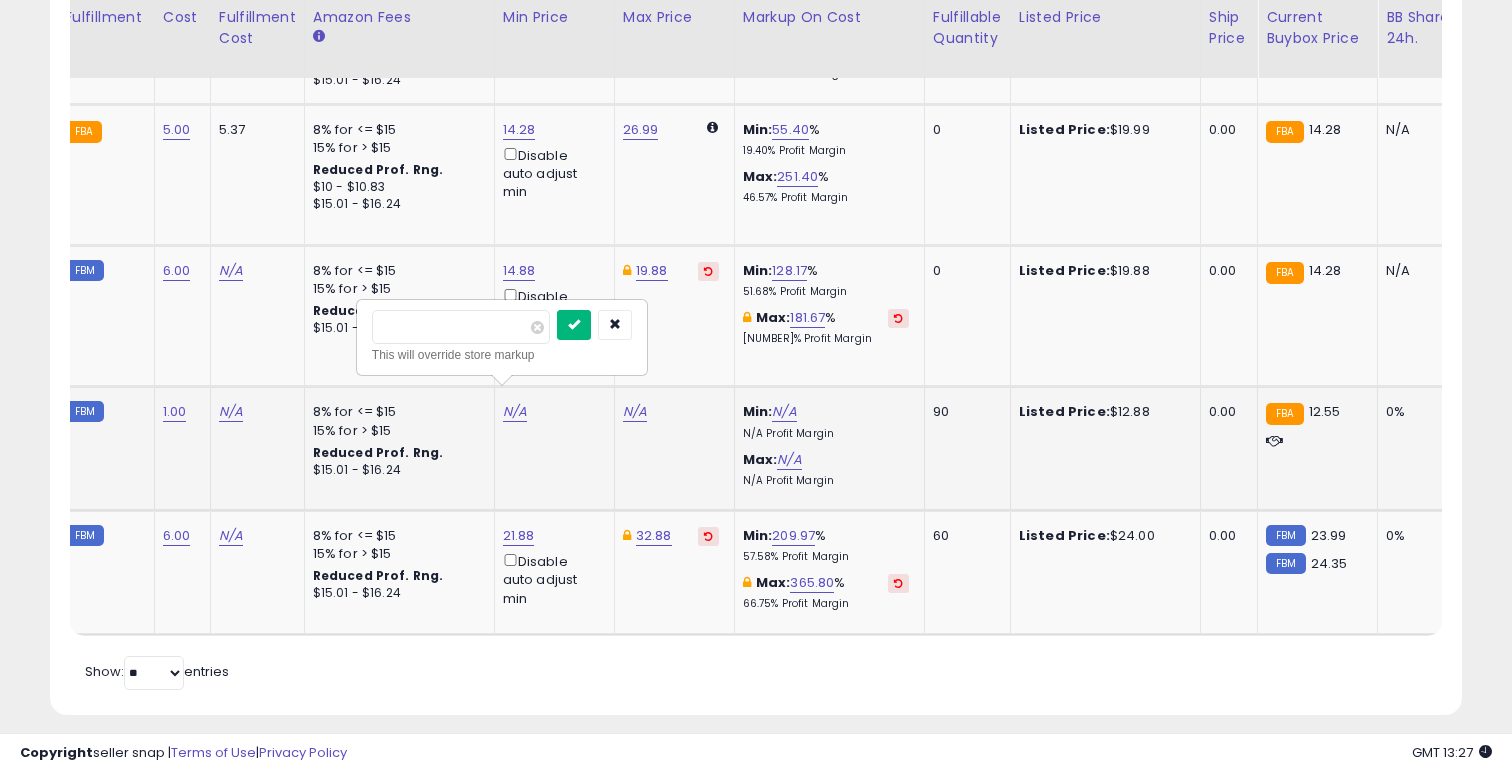 click at bounding box center [574, 324] 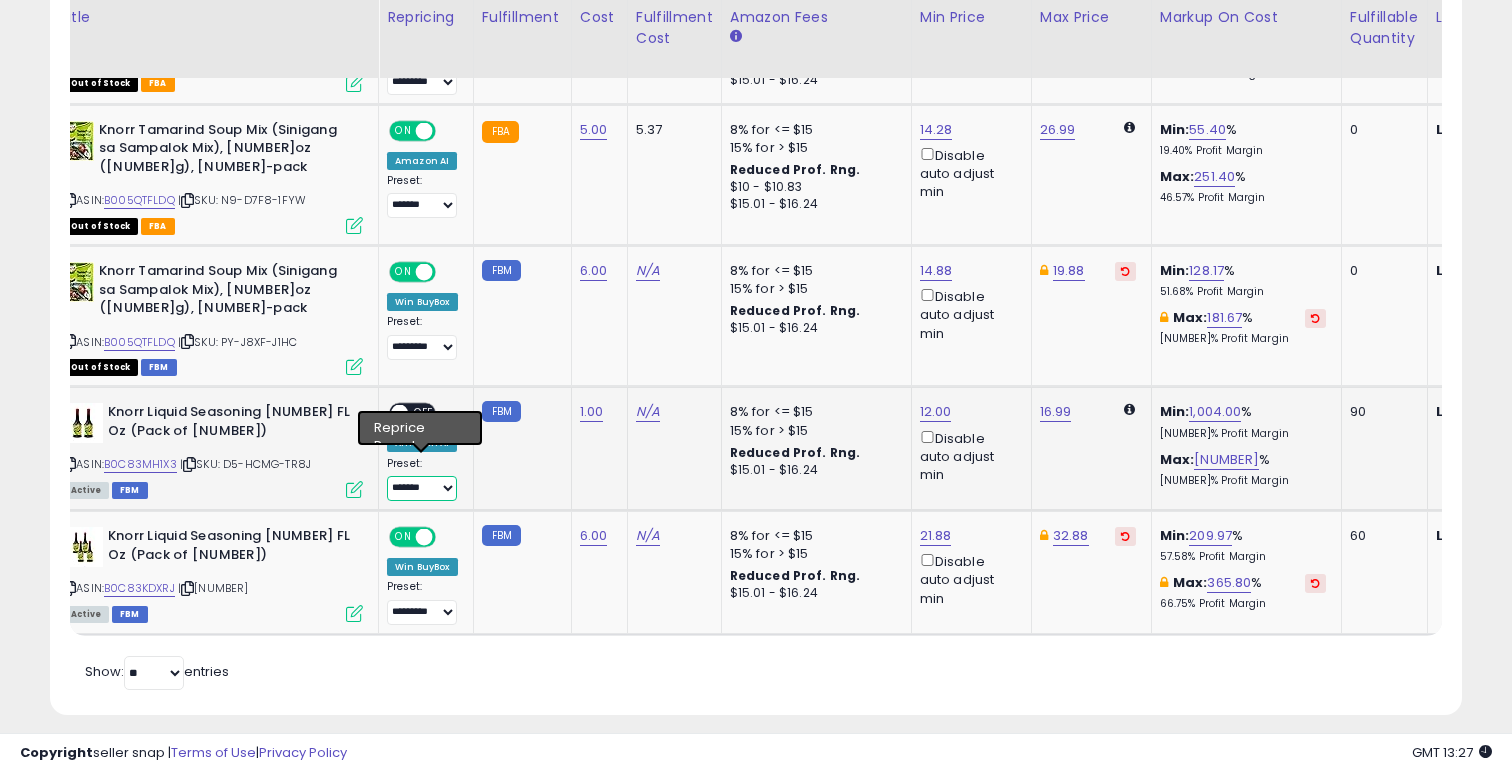 click on "**********" at bounding box center [422, 488] 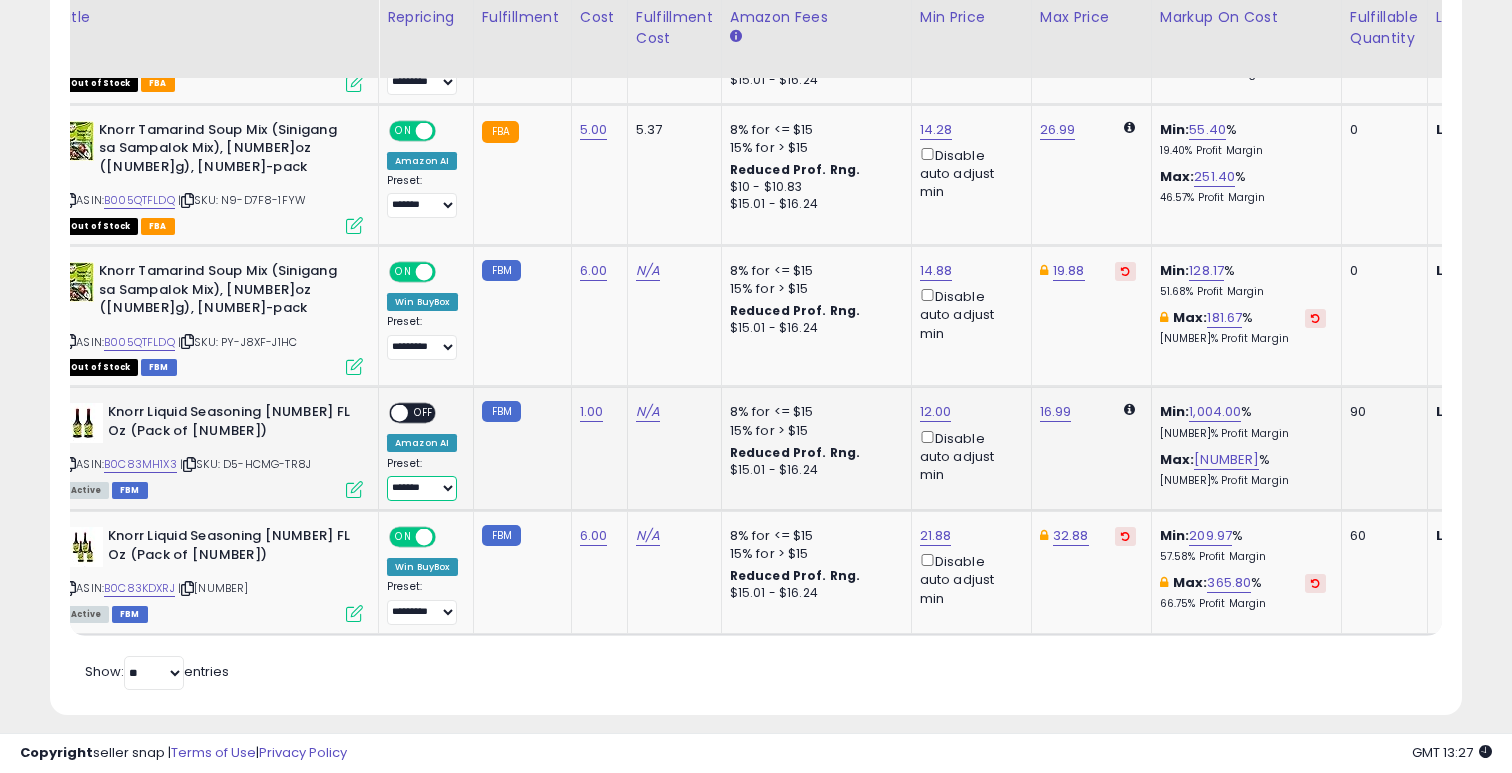 select on "*********" 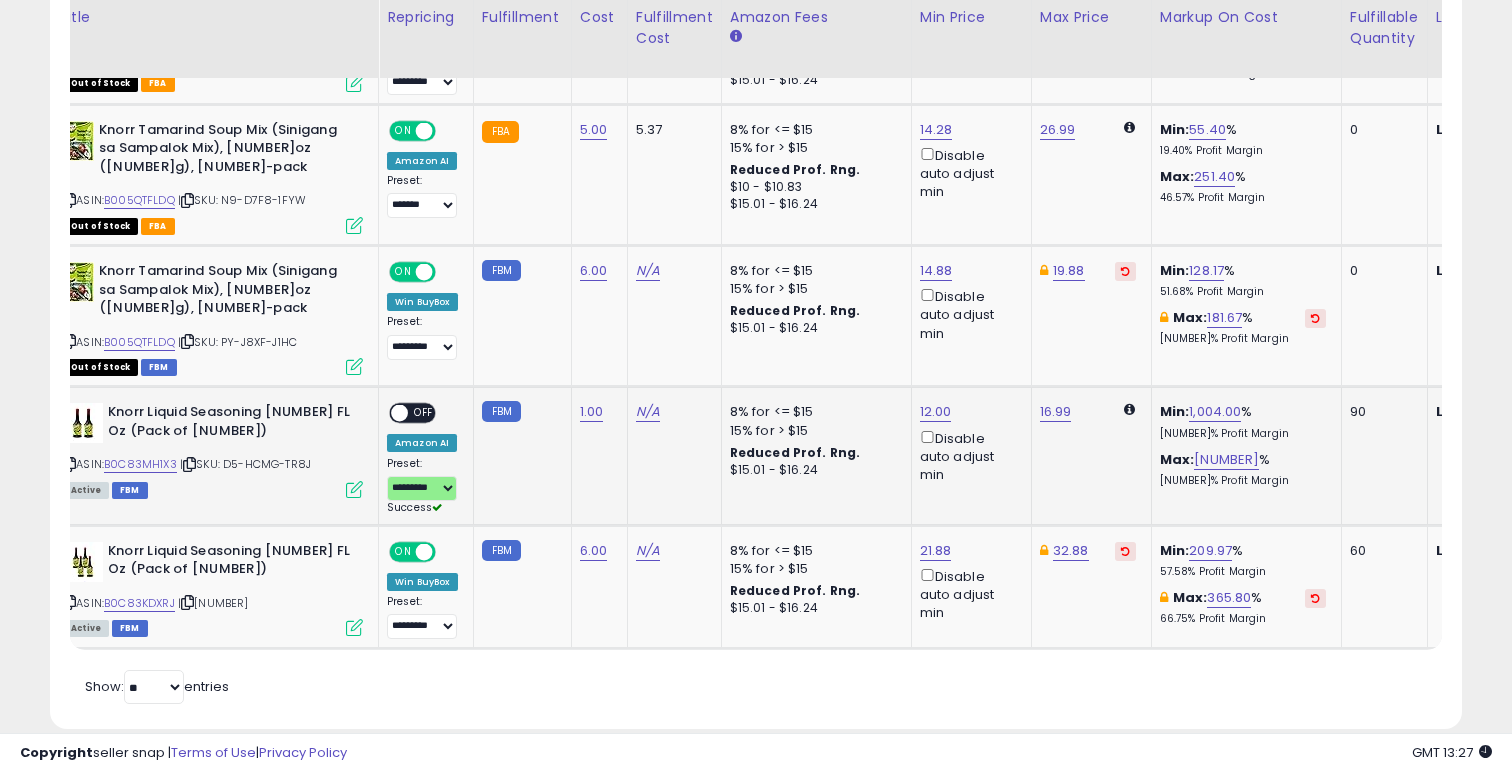 click on "OFF" at bounding box center [424, 413] 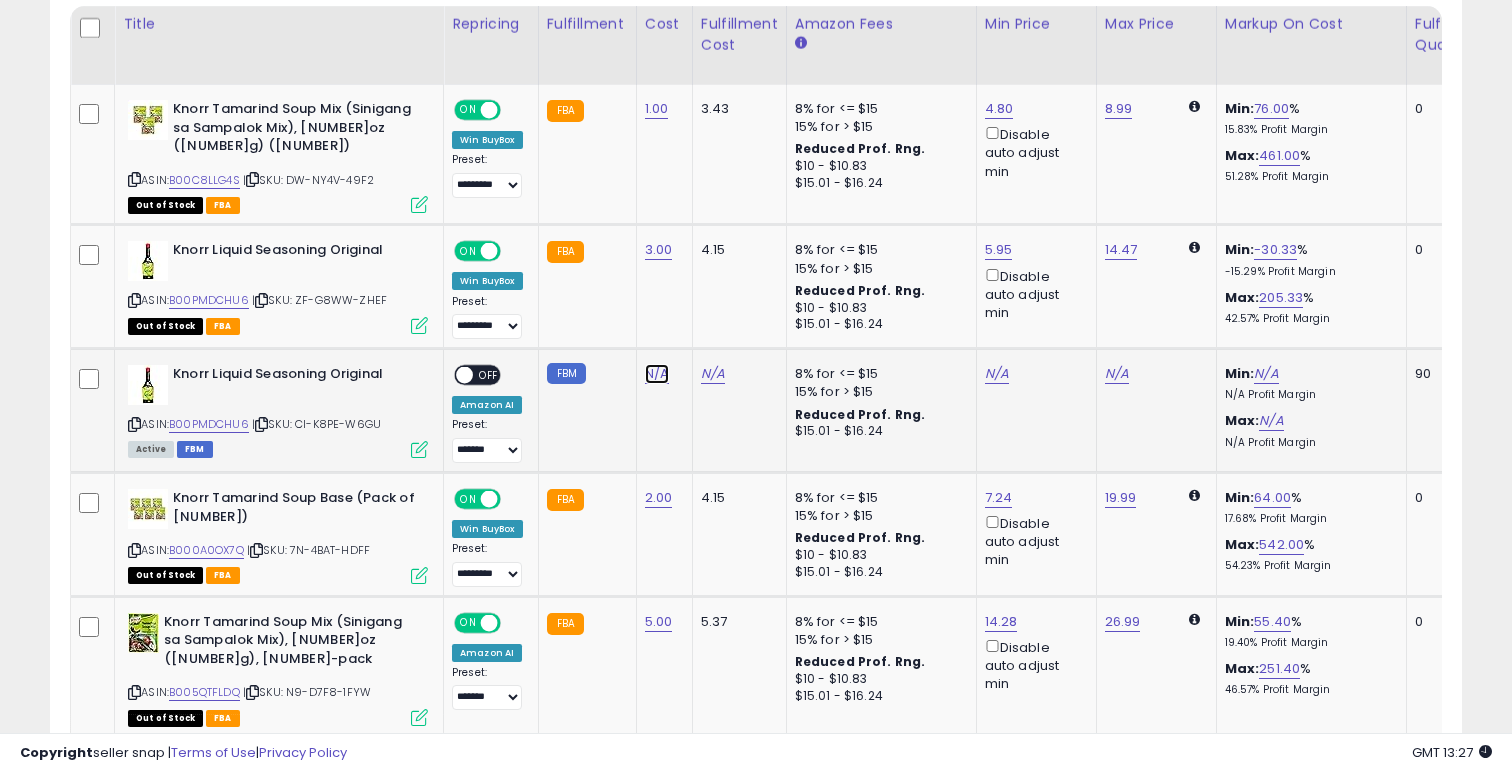 click on "N/A" at bounding box center (657, 374) 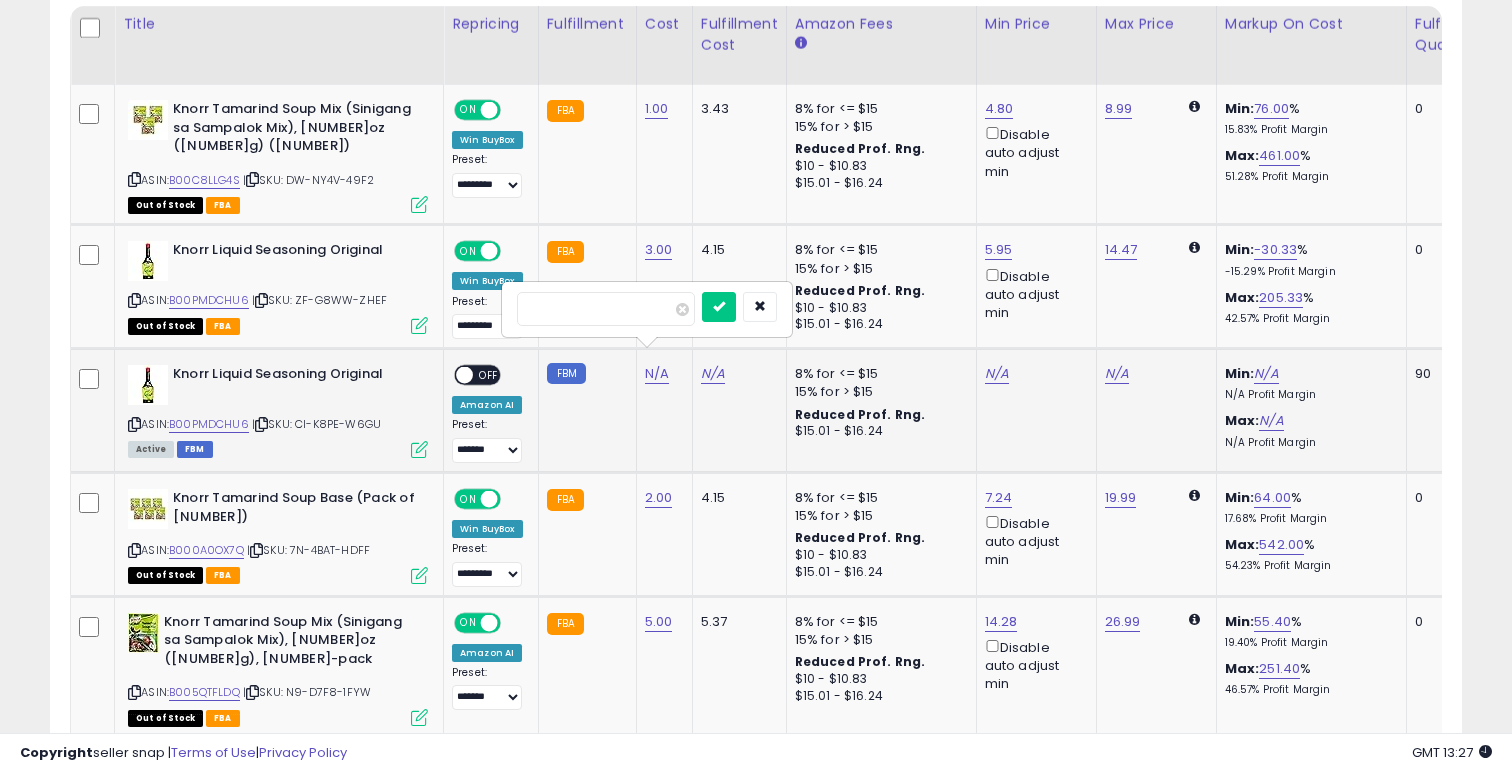 type on "*" 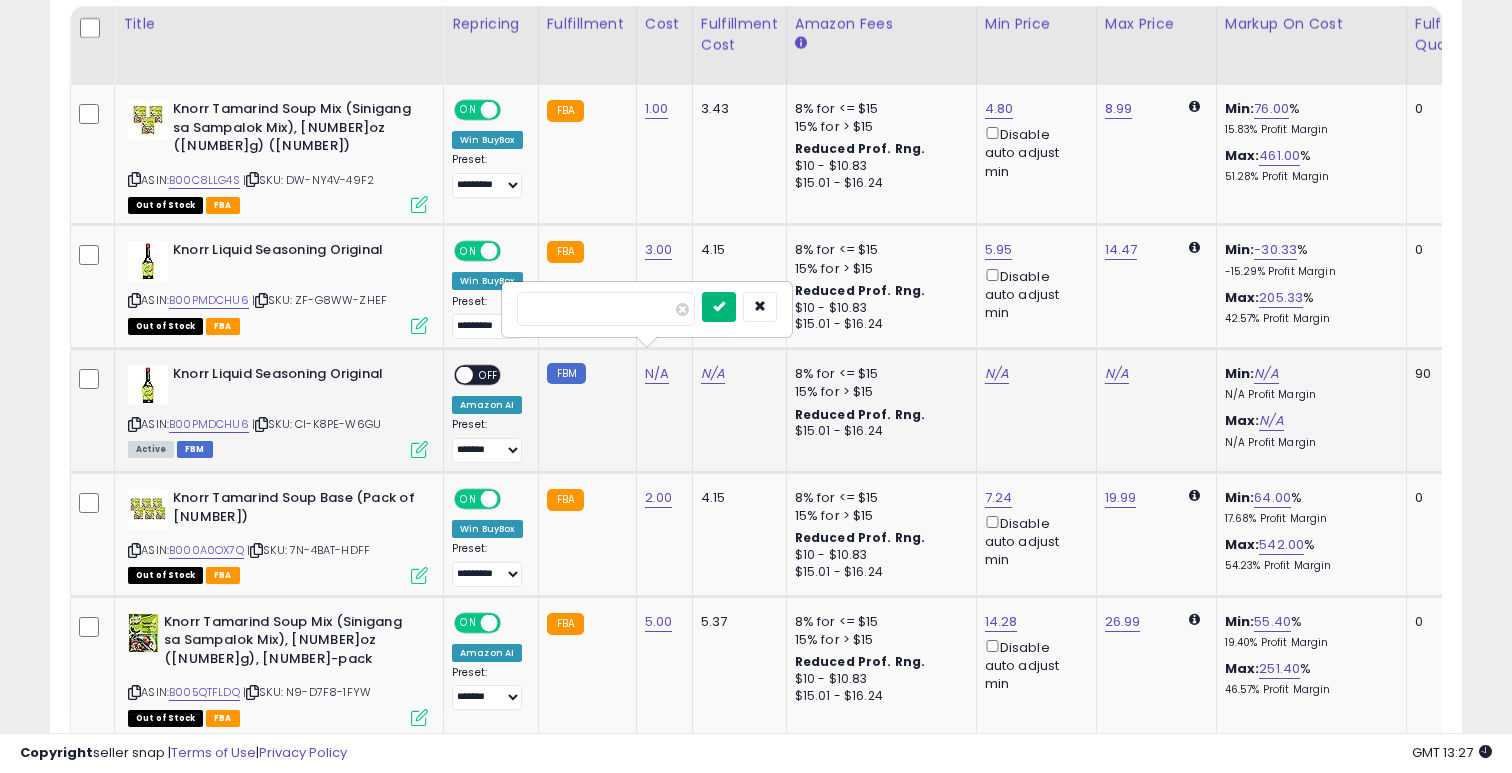 click at bounding box center (719, 306) 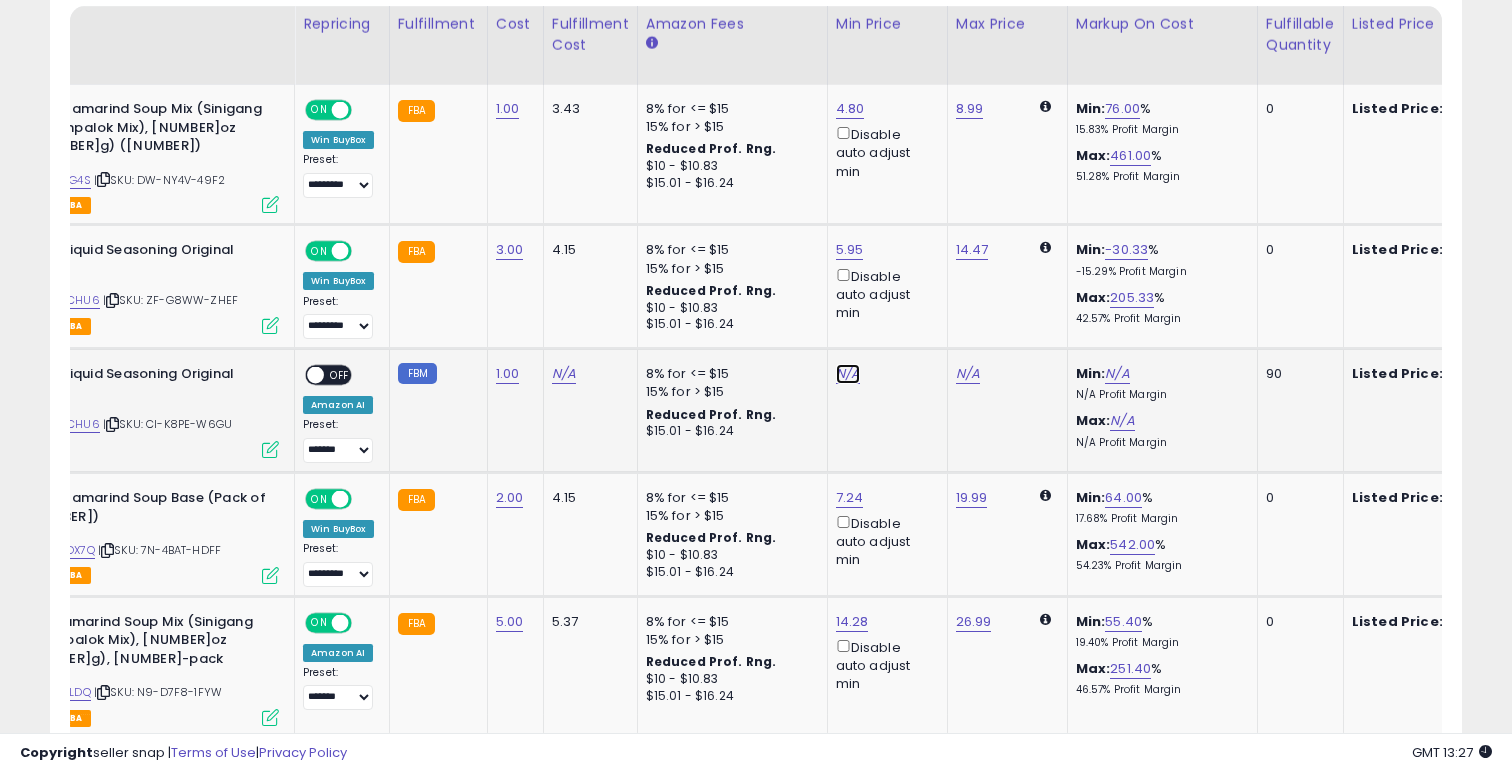 click on "N/A" at bounding box center (848, 374) 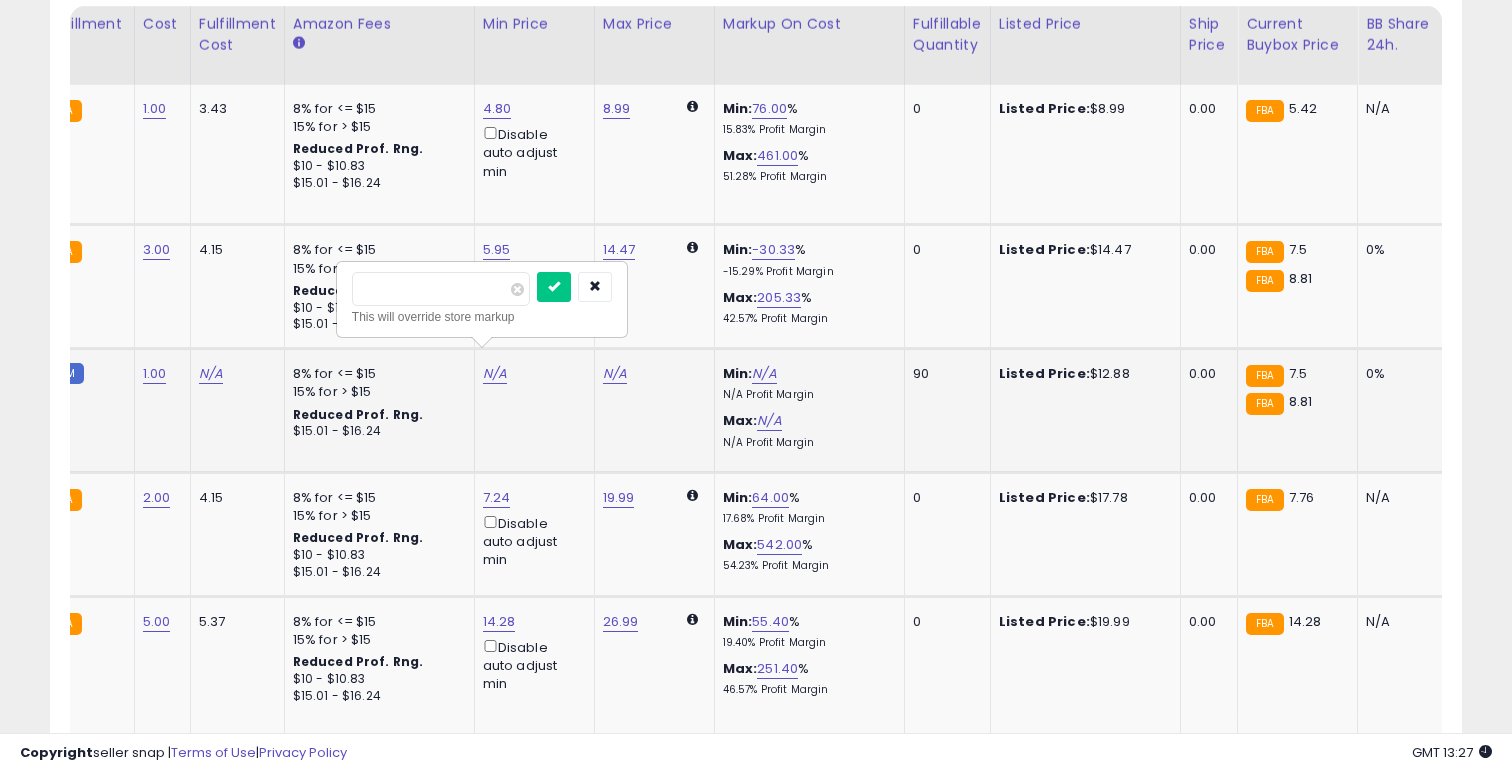 type on "**" 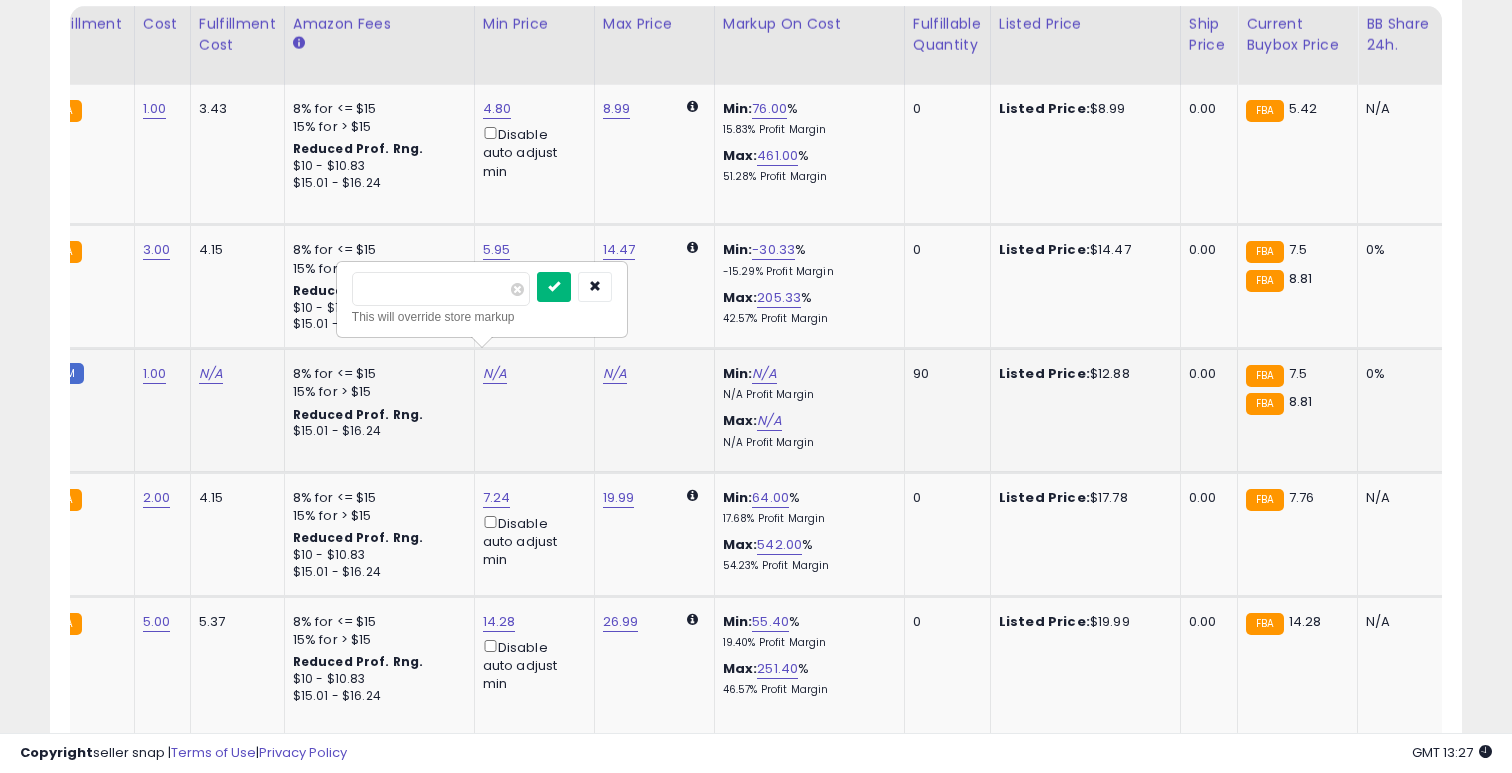 click at bounding box center (554, 287) 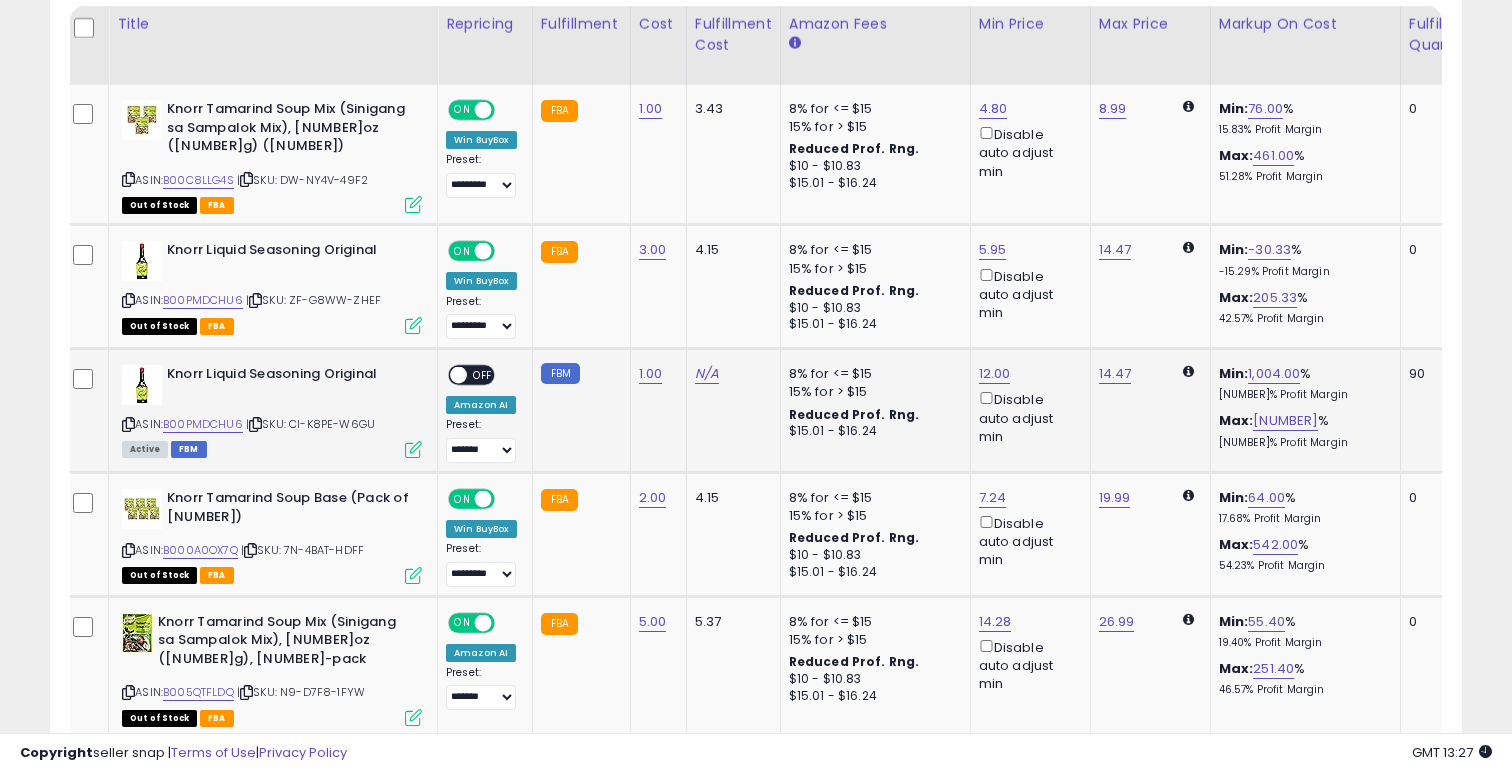 click on "OFF" at bounding box center (483, 375) 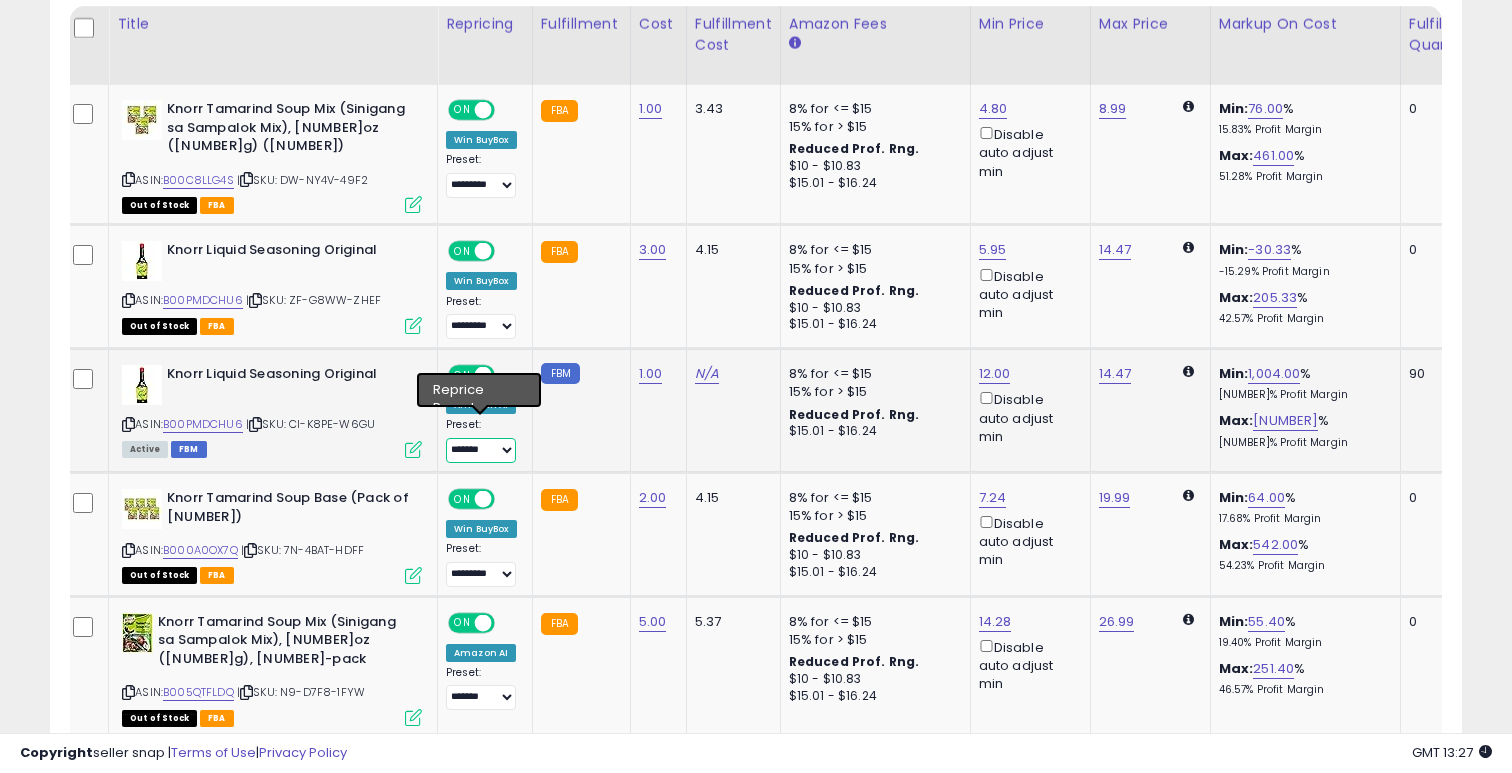 click on "**********" at bounding box center [481, 450] 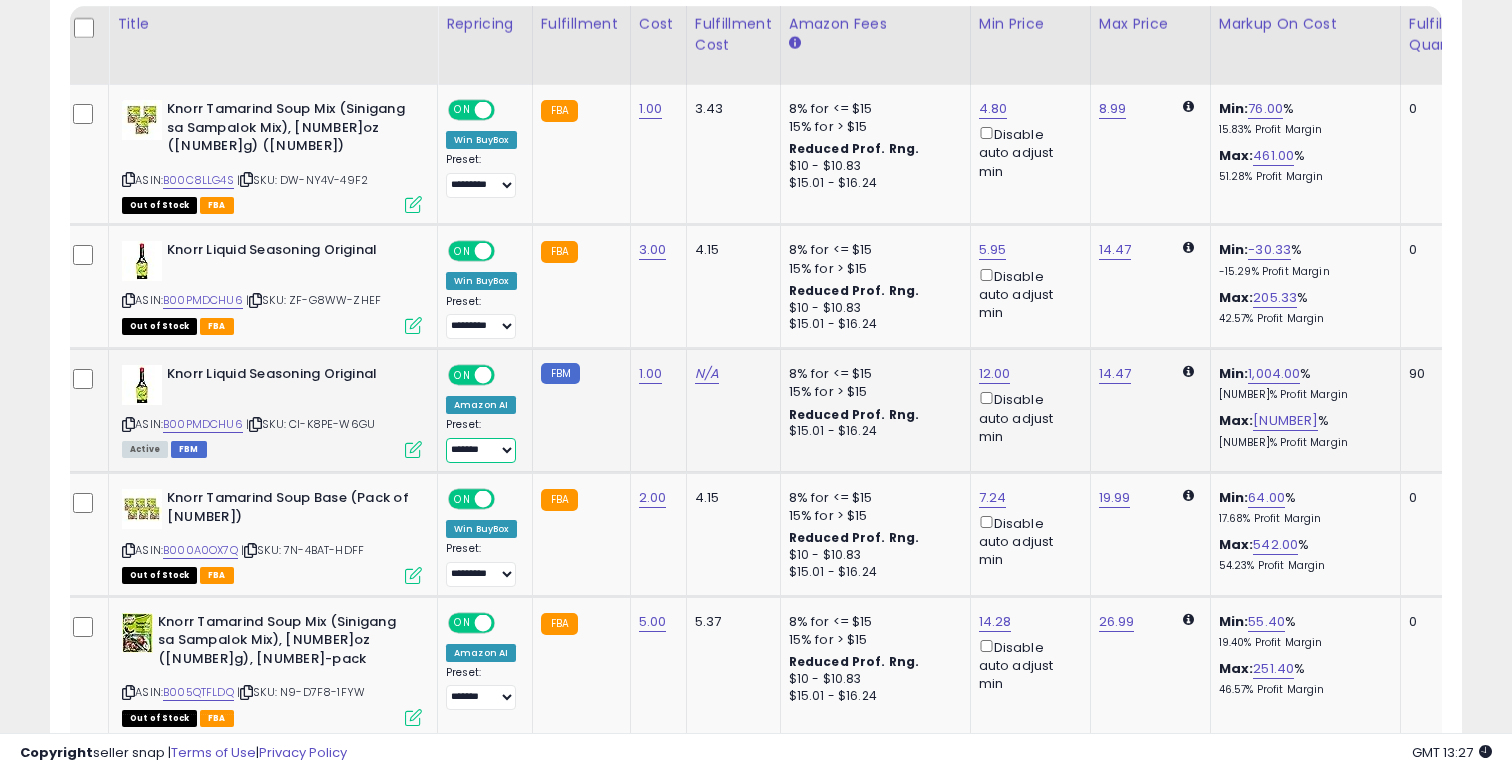 select on "*********" 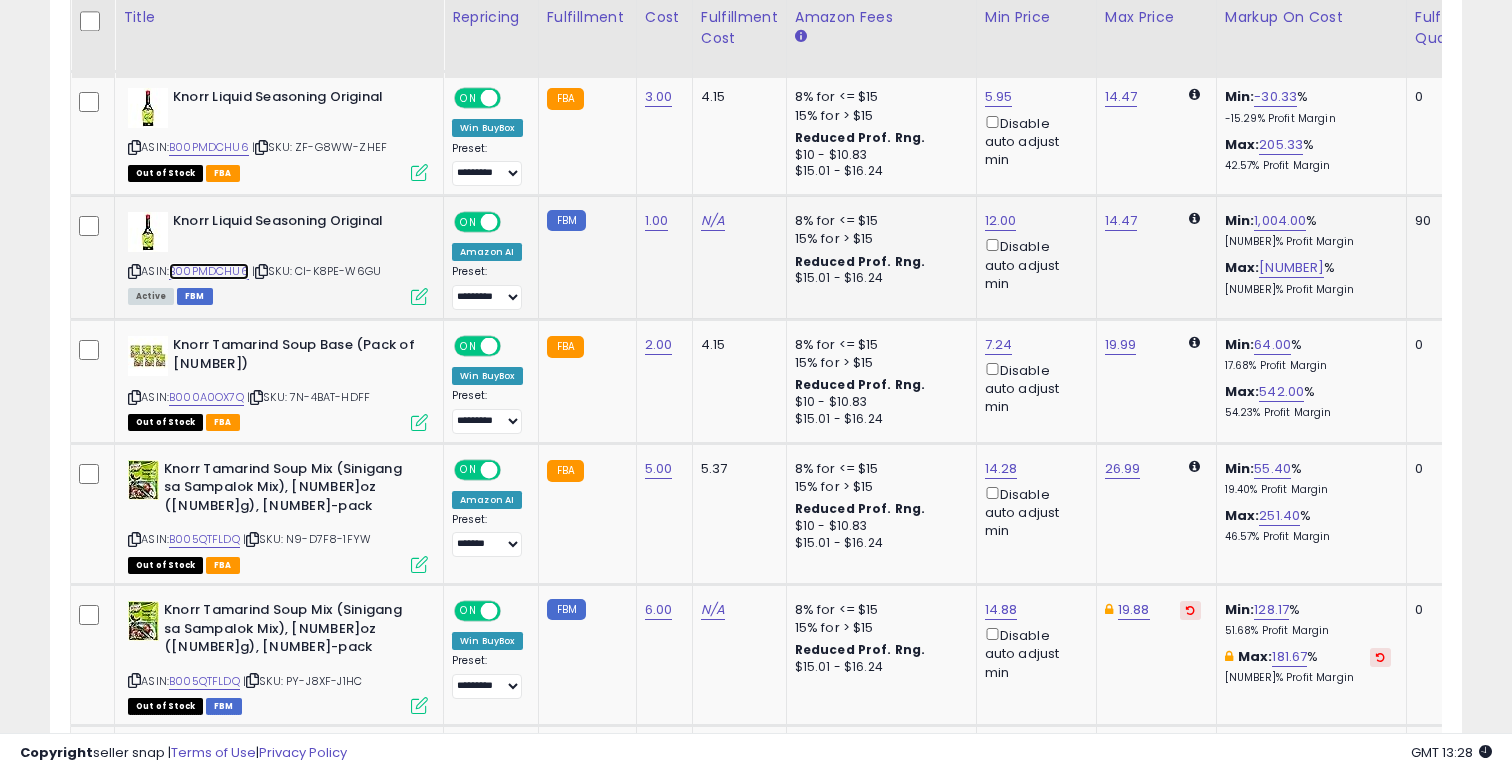 click on "B00PMDCHU6" at bounding box center (209, 271) 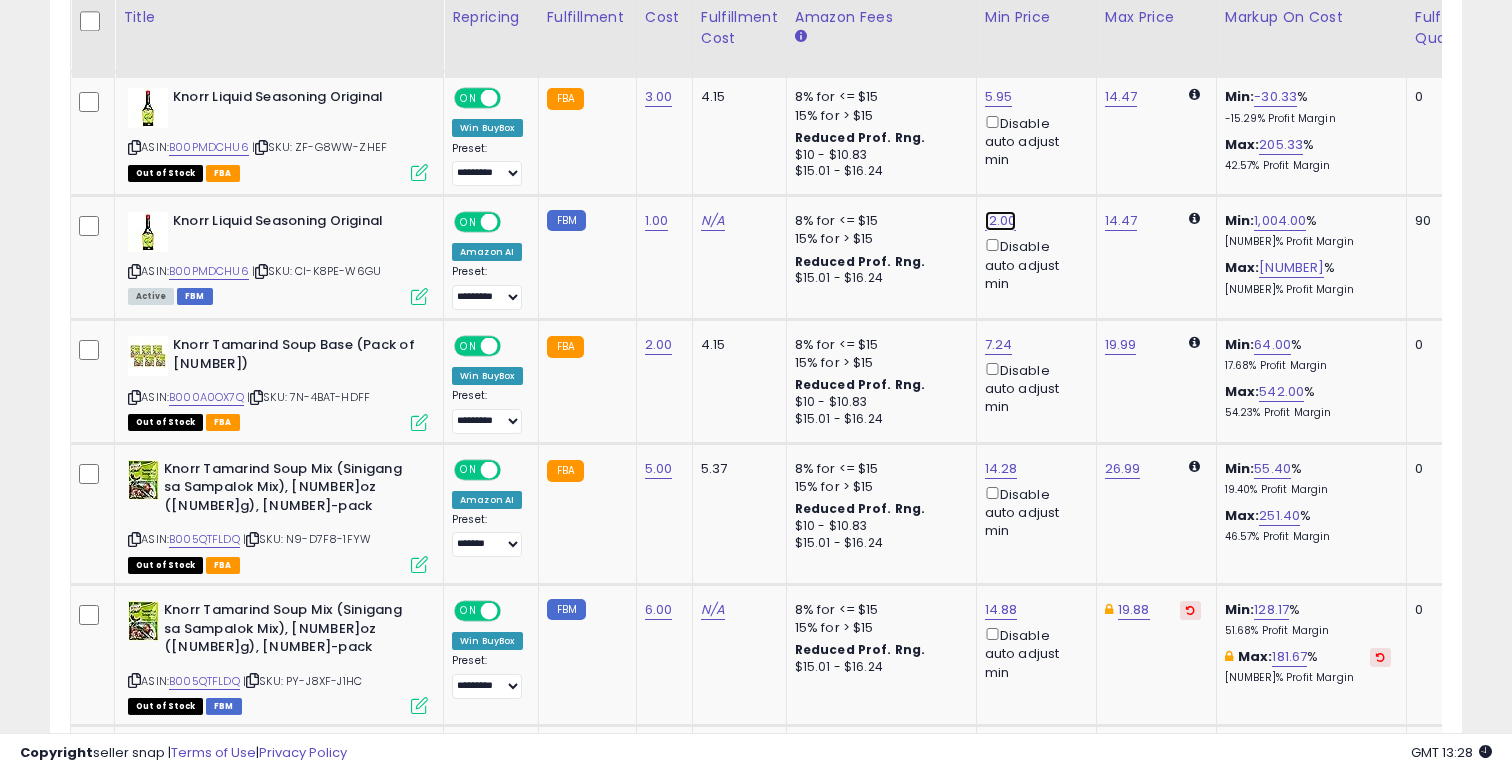 click on "12.00" at bounding box center [999, -44] 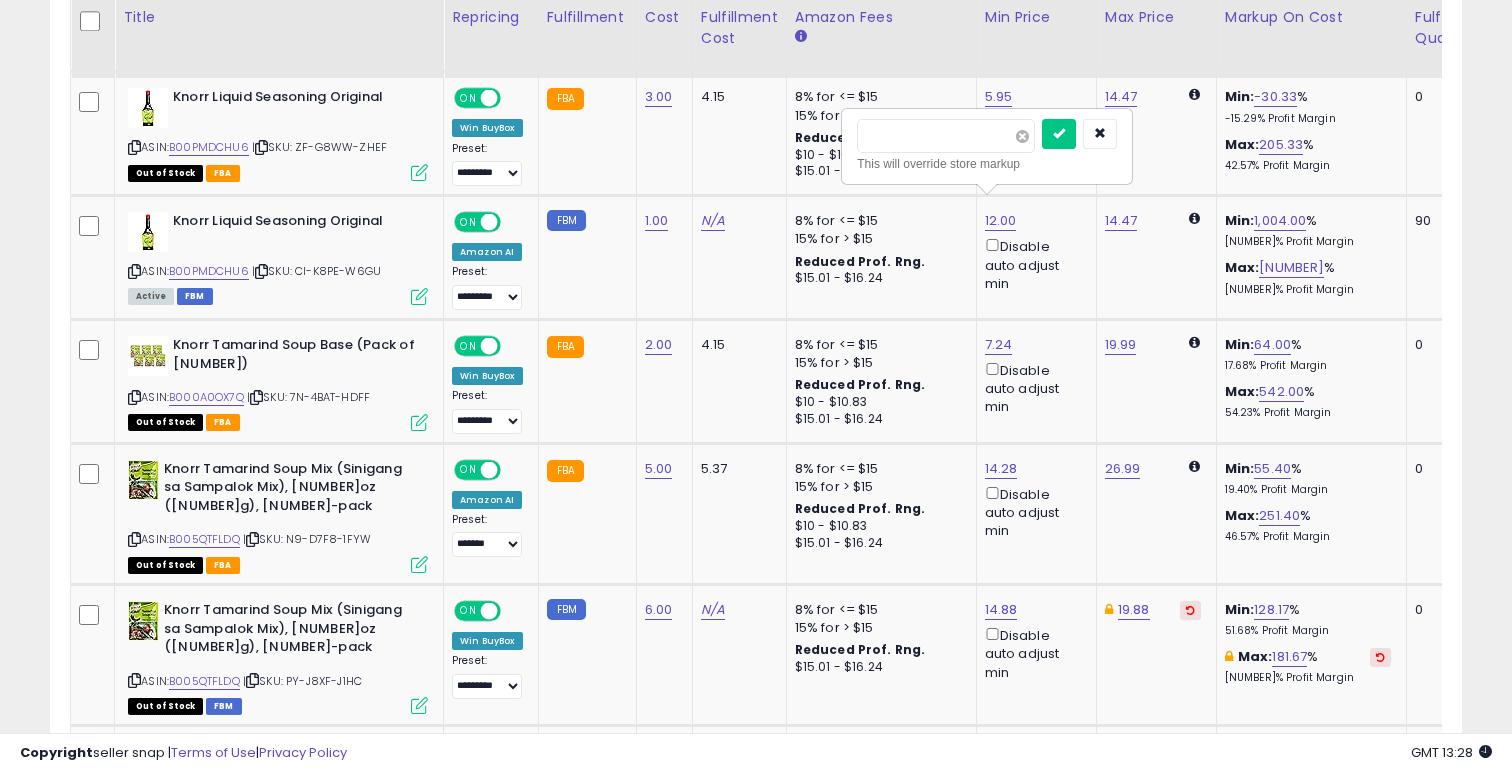 click at bounding box center (1022, 136) 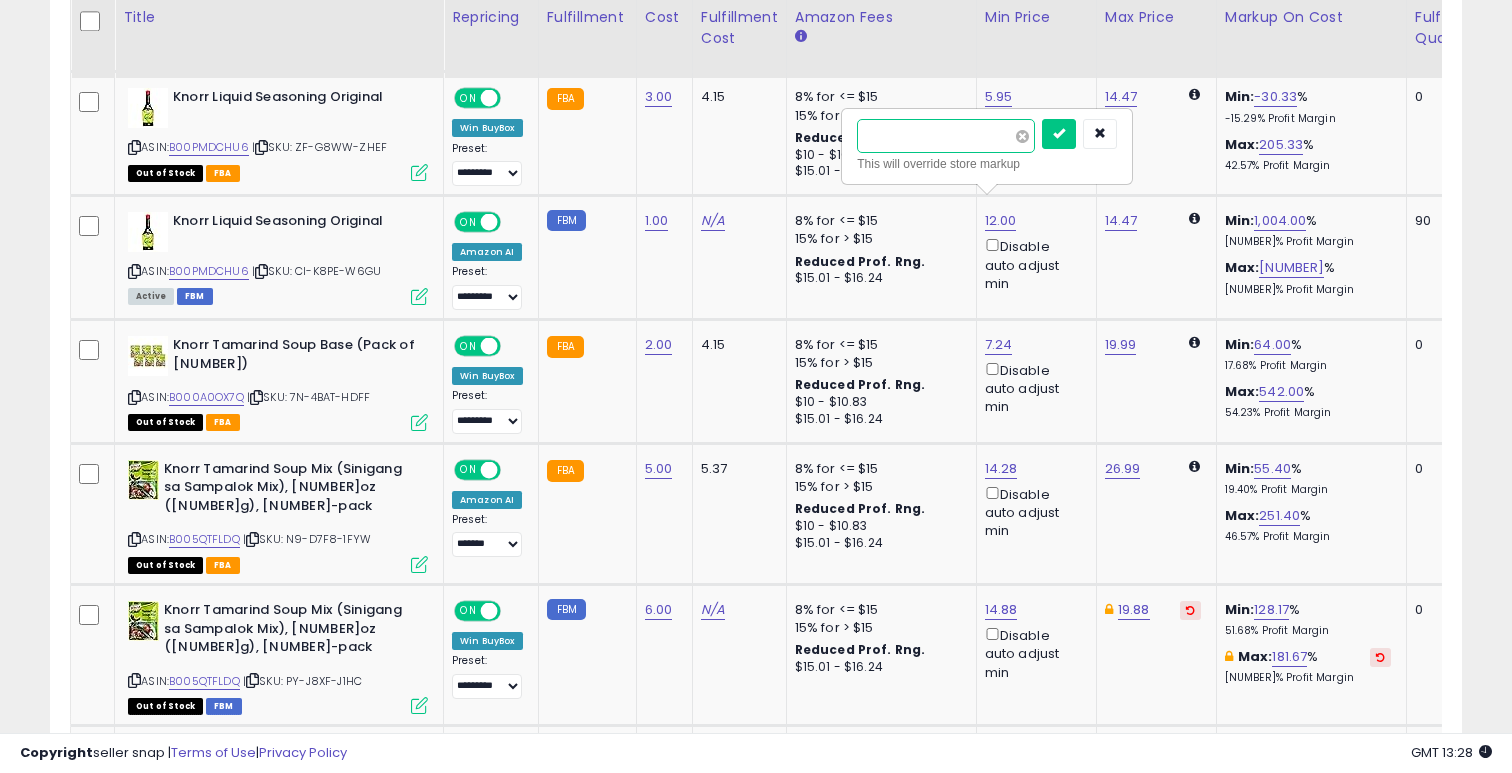 type on "*****" 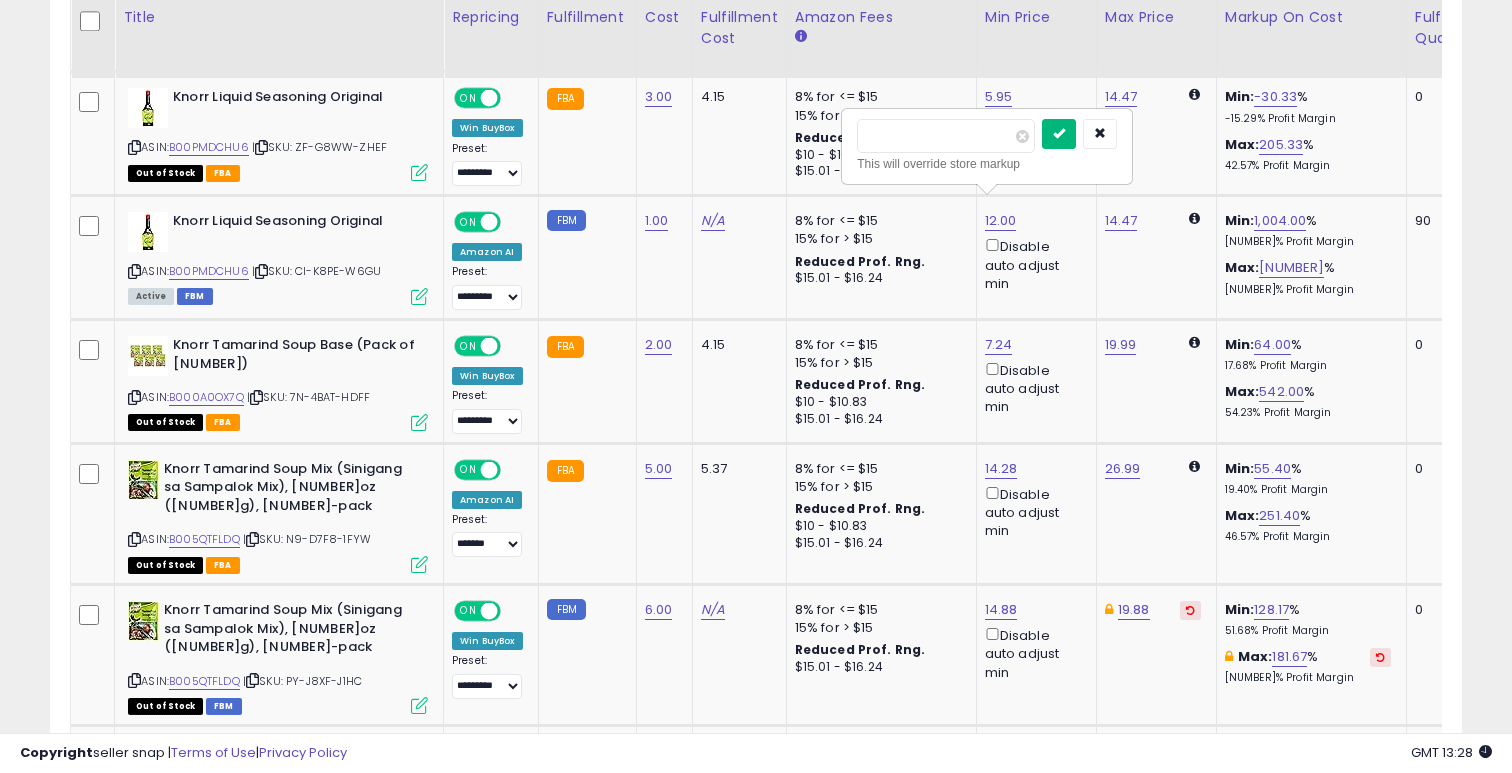 click at bounding box center (1059, 133) 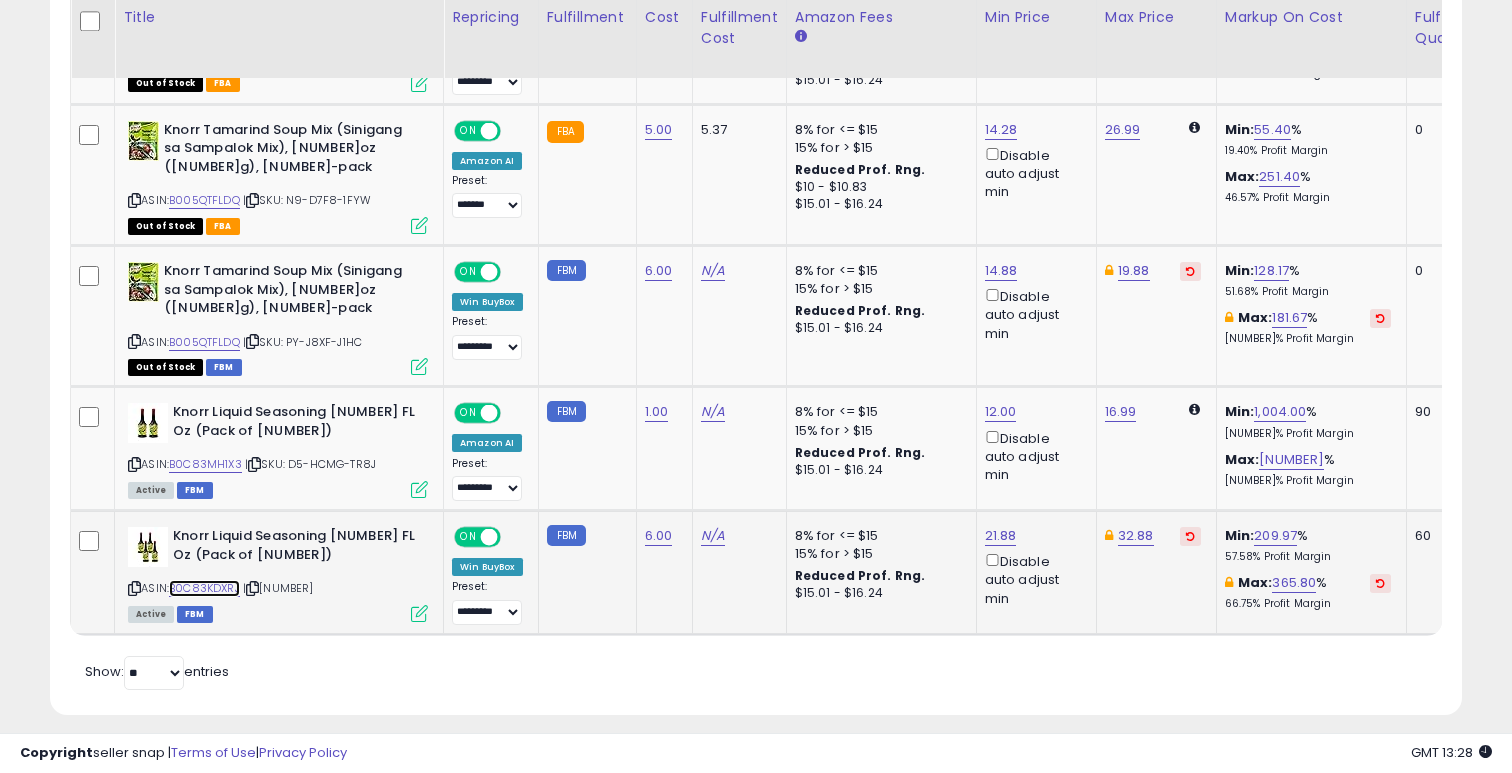 click on "B0C83KDXRJ" at bounding box center (204, 588) 